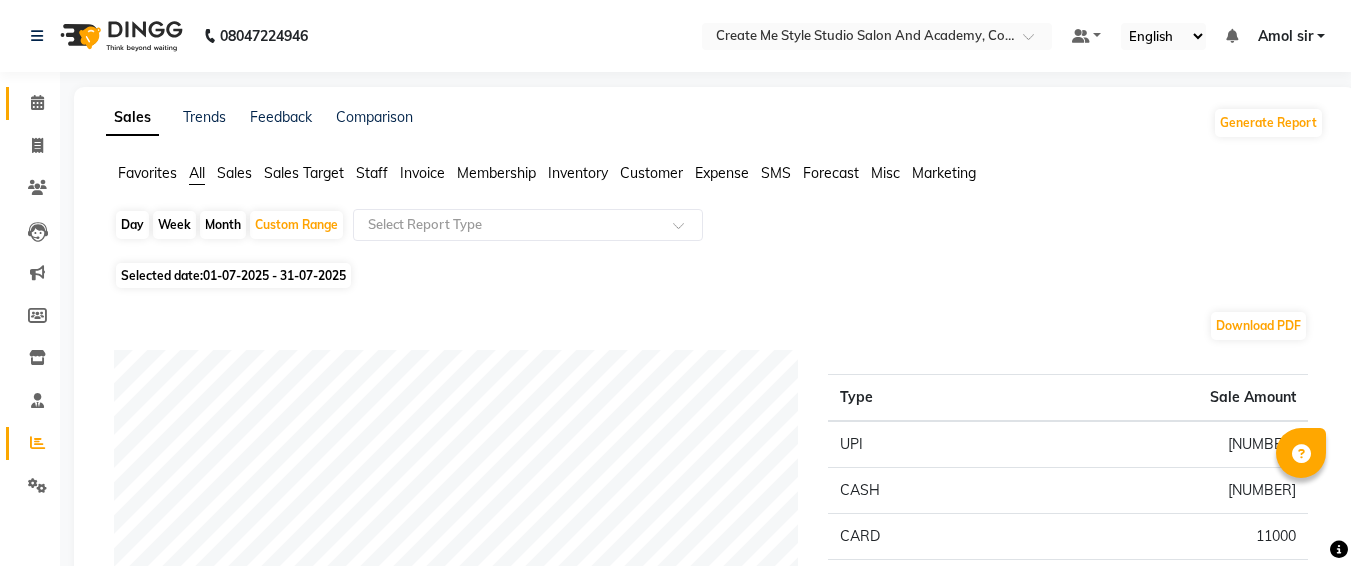 scroll, scrollTop: 0, scrollLeft: 0, axis: both 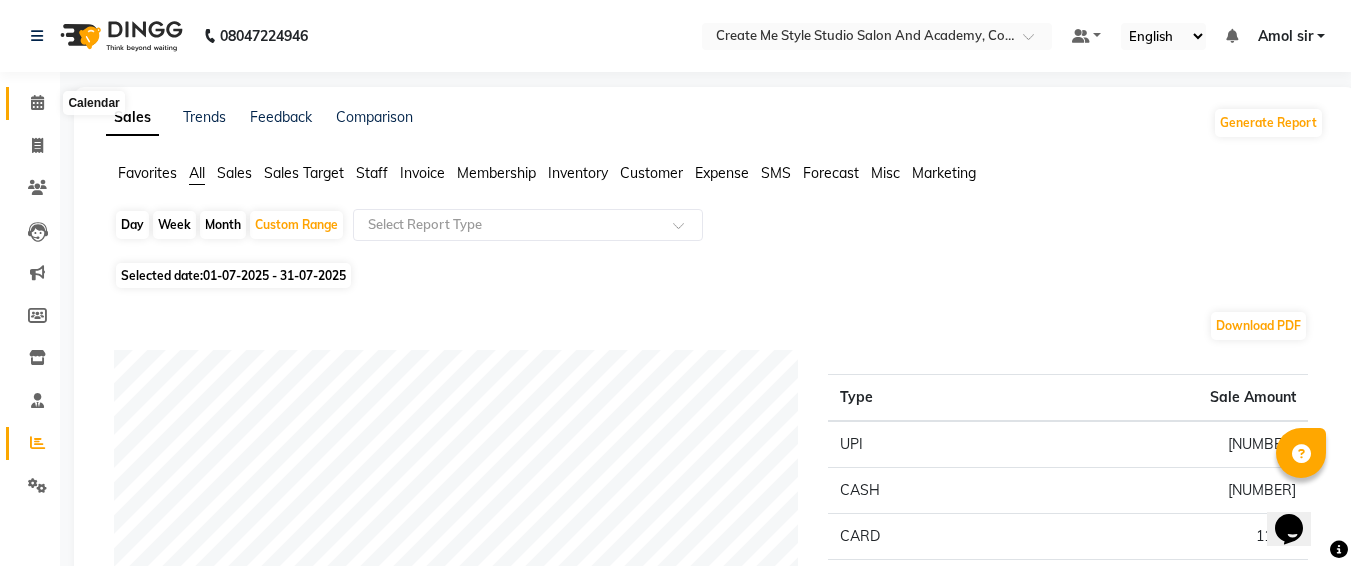 click 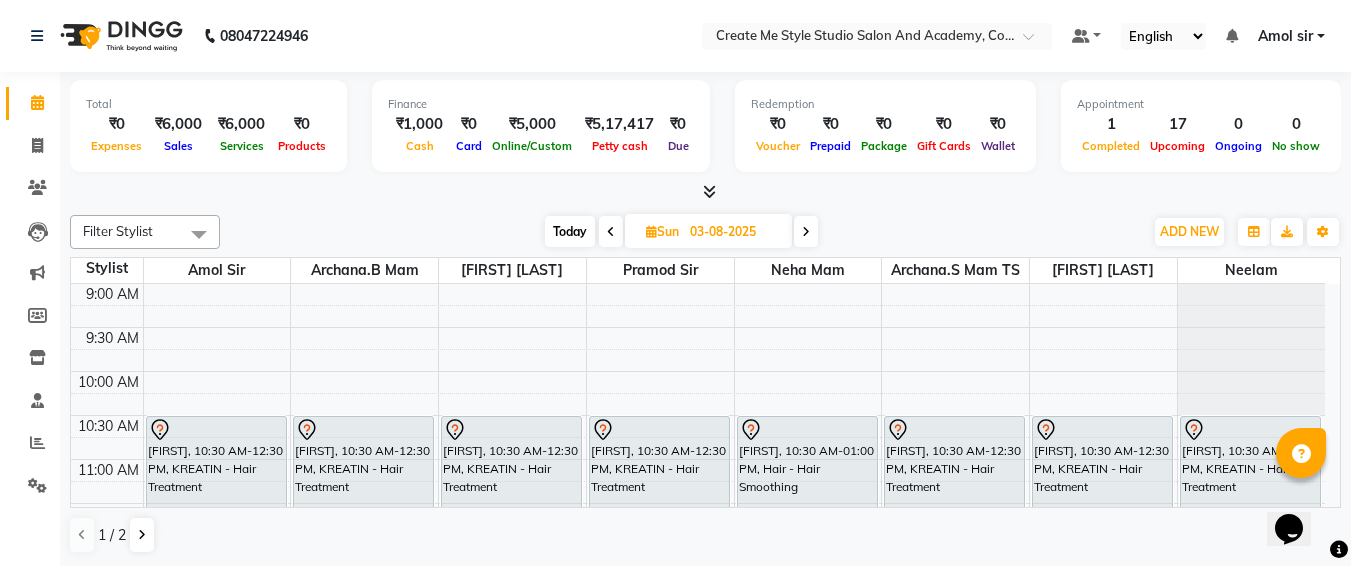 click on "03-08-2025" at bounding box center (734, 232) 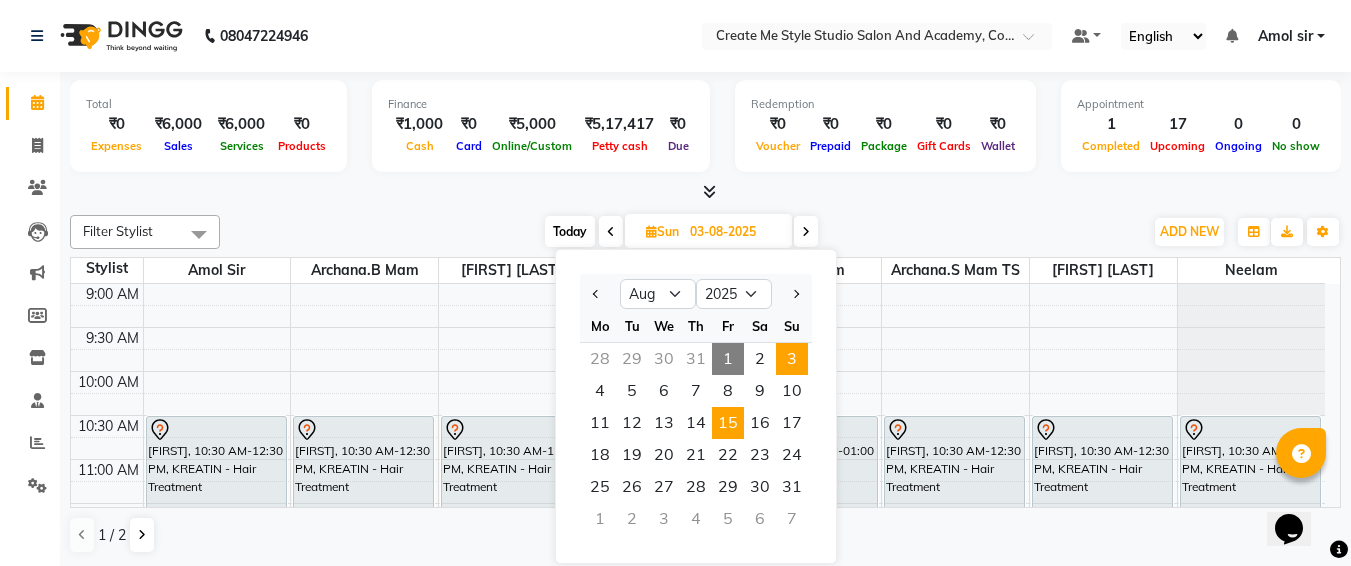 click on "15" at bounding box center [728, 423] 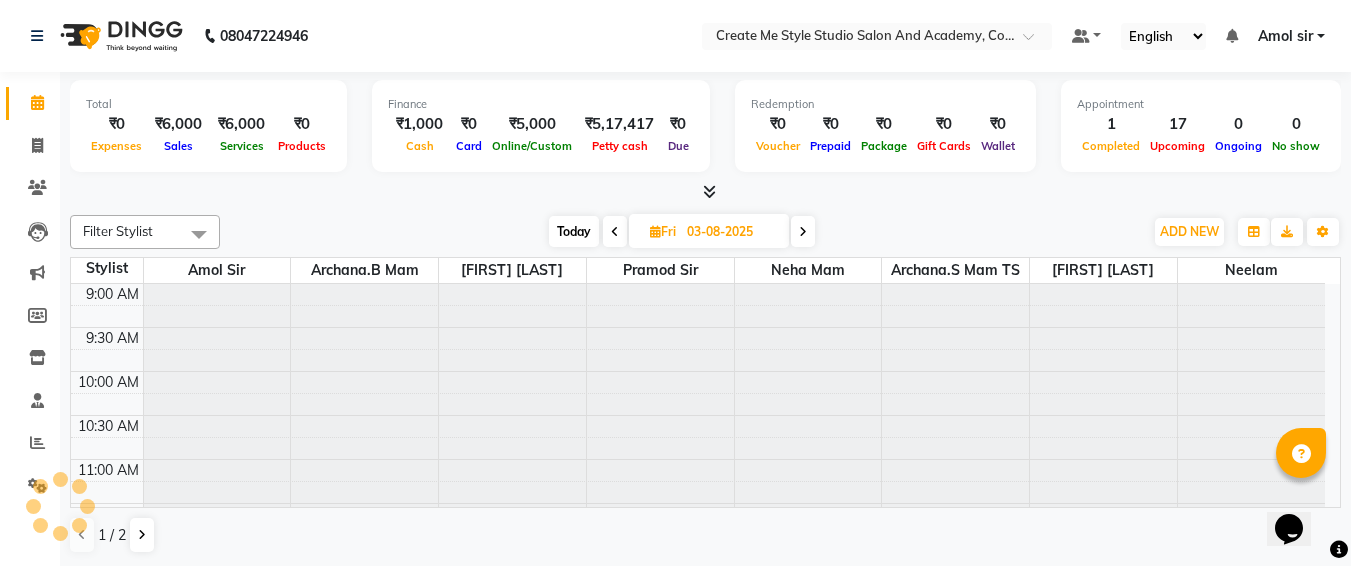 type on "15-08-2025" 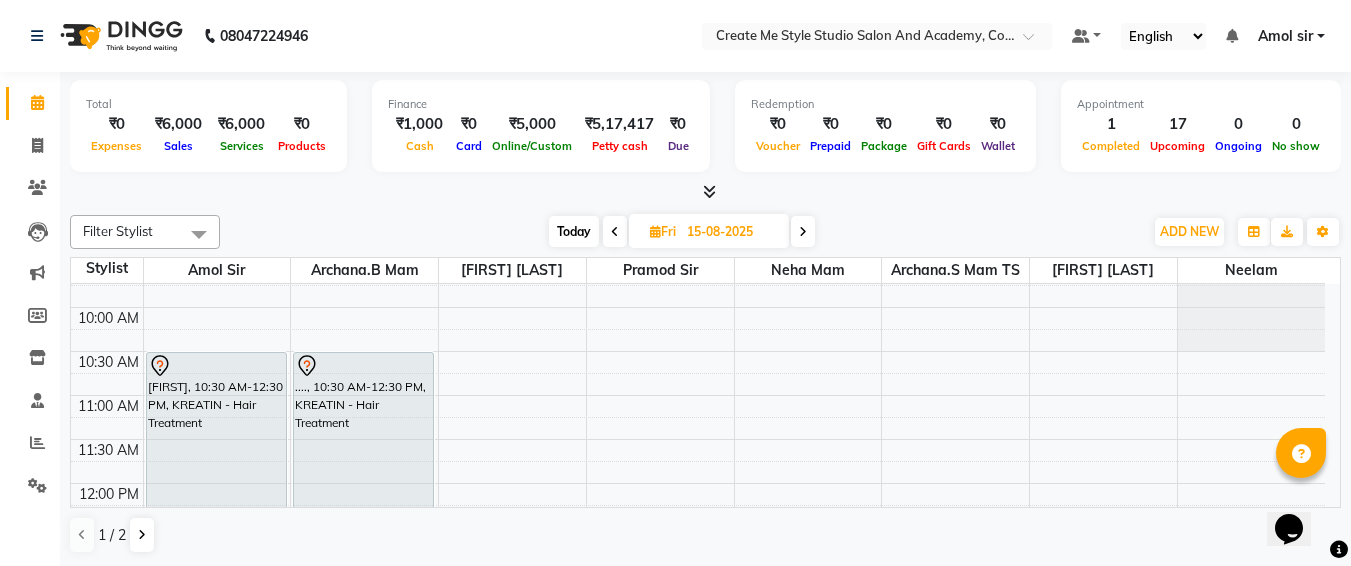 scroll, scrollTop: 62, scrollLeft: 0, axis: vertical 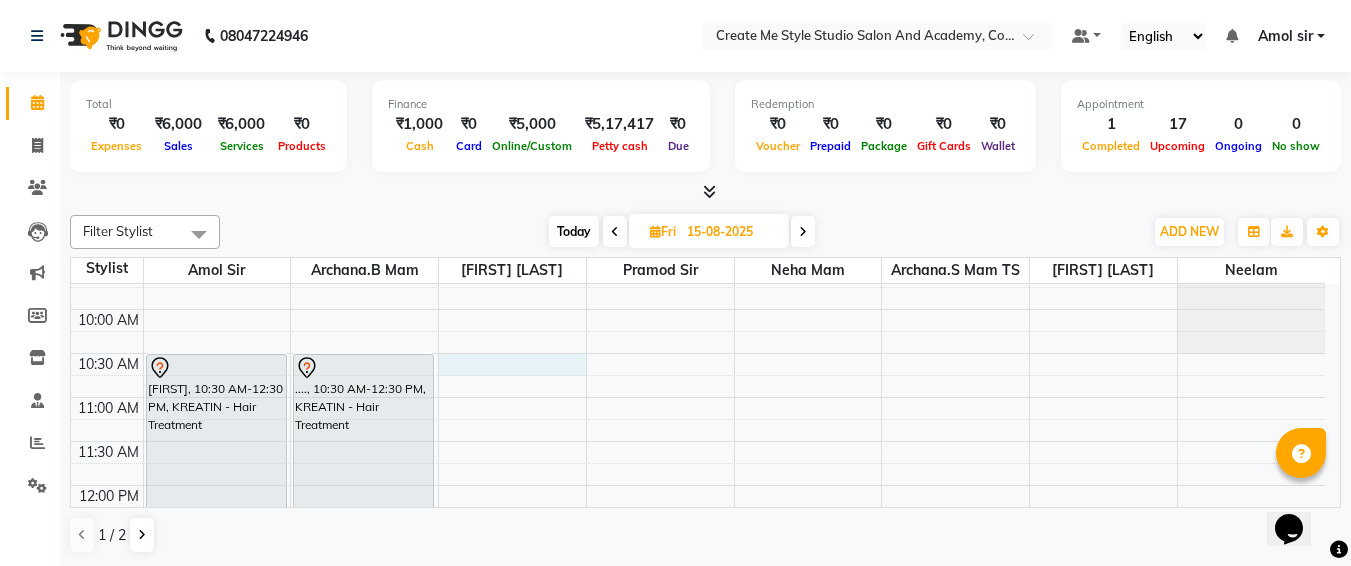 click on "9:00 AM 9:30 AM 10:00 AM 10:30 AM 11:00 AM 11:30 AM 12:00 PM 12:30 PM 1:00 PM 1:30 PM 2:00 PM 2:30 PM 3:00 PM 3:30 PM 4:00 PM 4:30 PM 5:00 PM 5:30 PM 6:00 PM 6:30 PM 7:00 PM 7:30 PM 8:00 PM 8:30 PM 9:00 PM 9:30 PM [FIRST], 10:30 AM-12:30 PM, KREATIN - Hair Treatment .... 10:30 AM-12:30 PM, KREATIN - Hair Treatment" at bounding box center [698, 793] 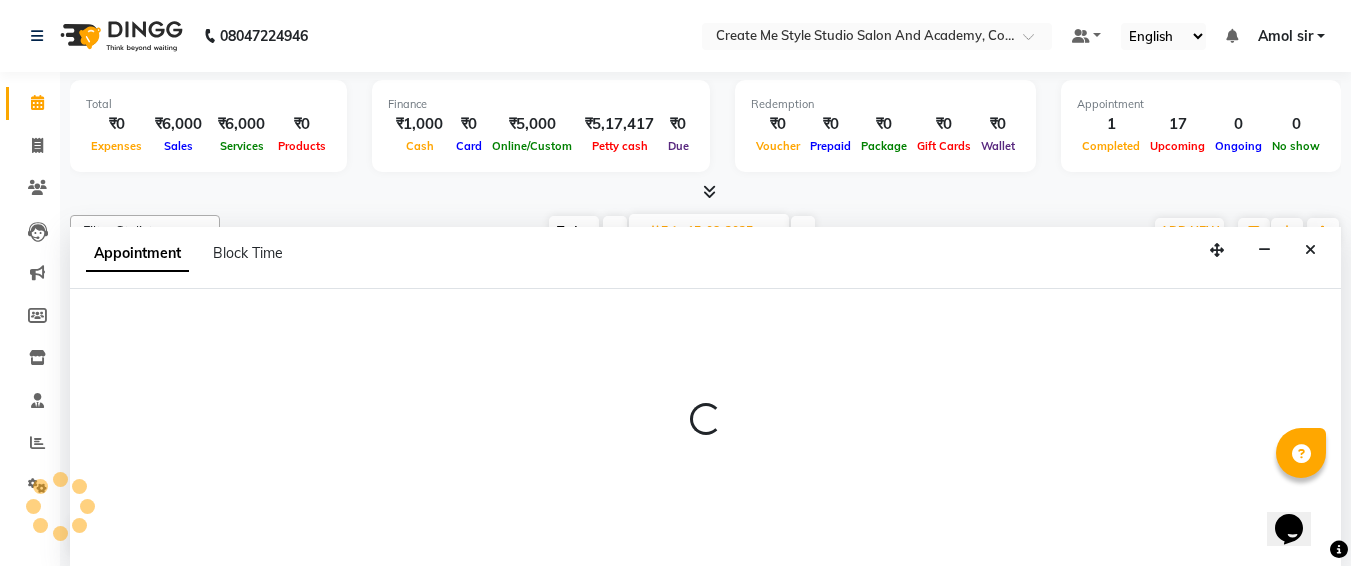 select on "[NUMBER]" 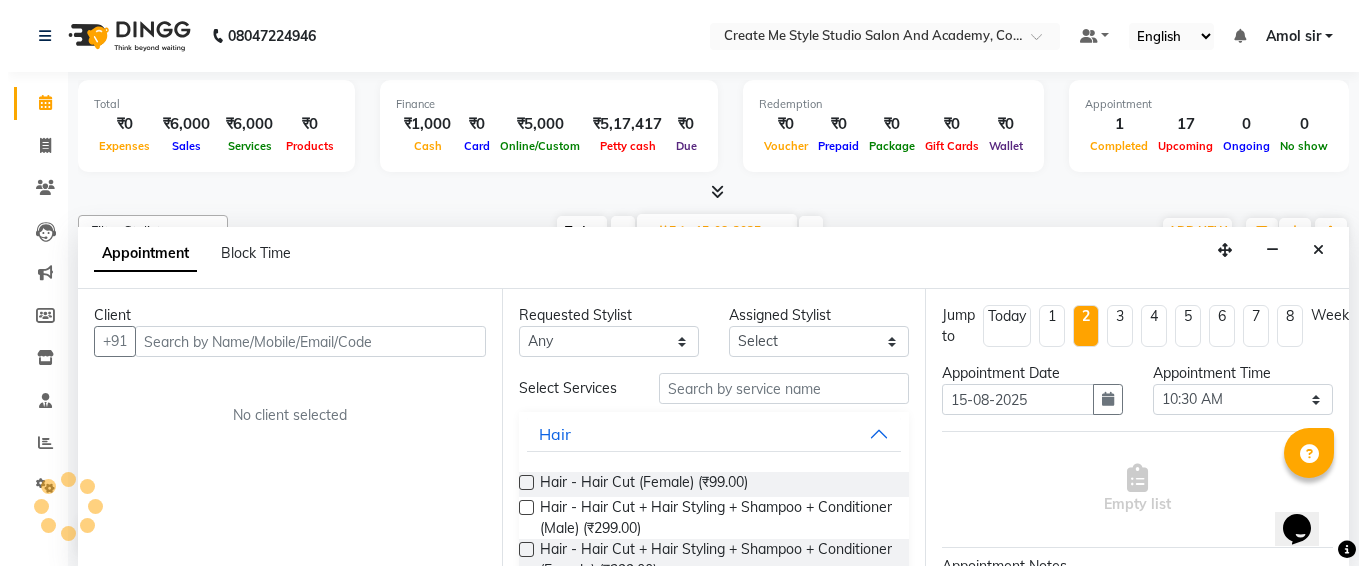 scroll, scrollTop: 1, scrollLeft: 0, axis: vertical 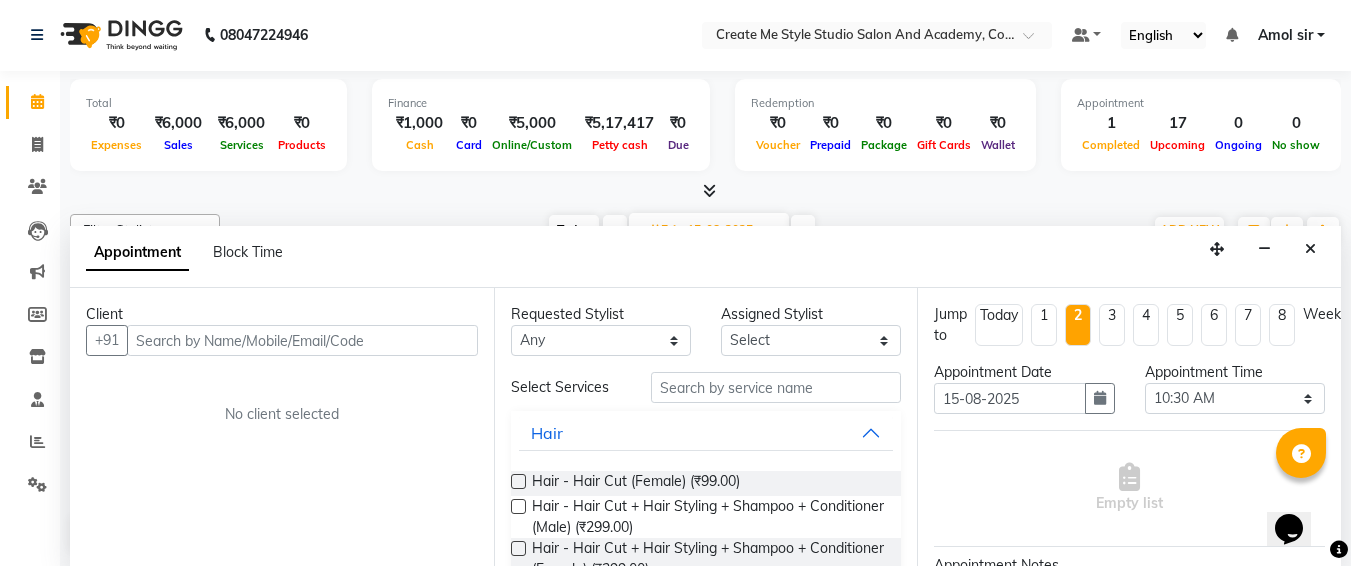 click at bounding box center [302, 340] 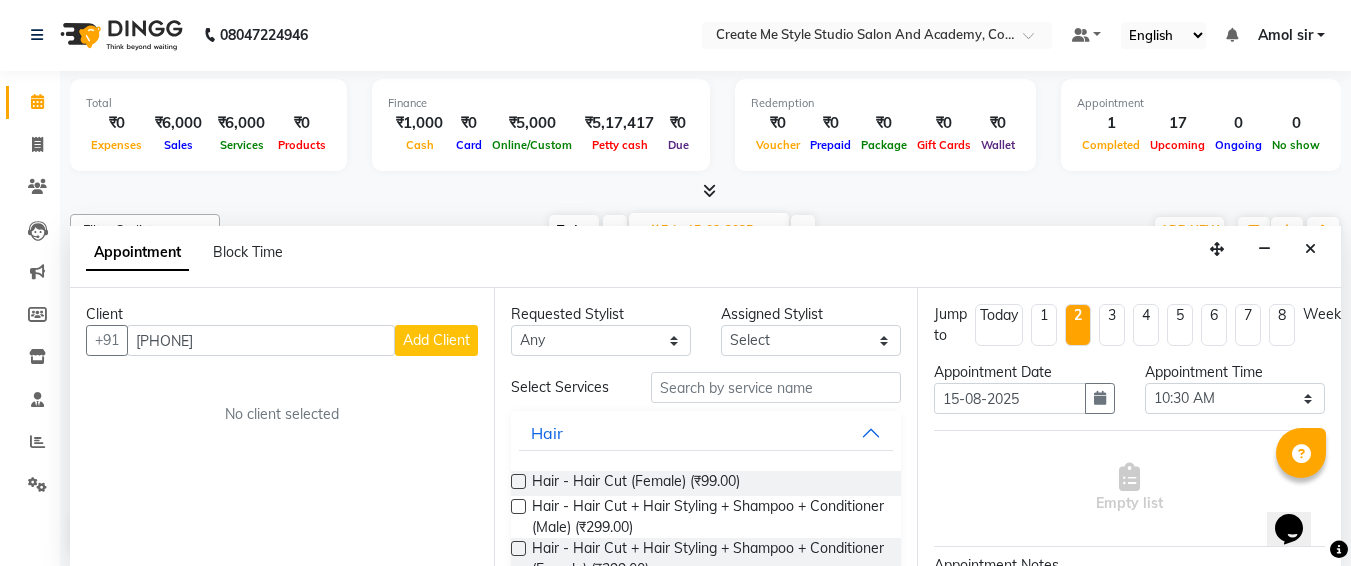 type on "[PHONE]" 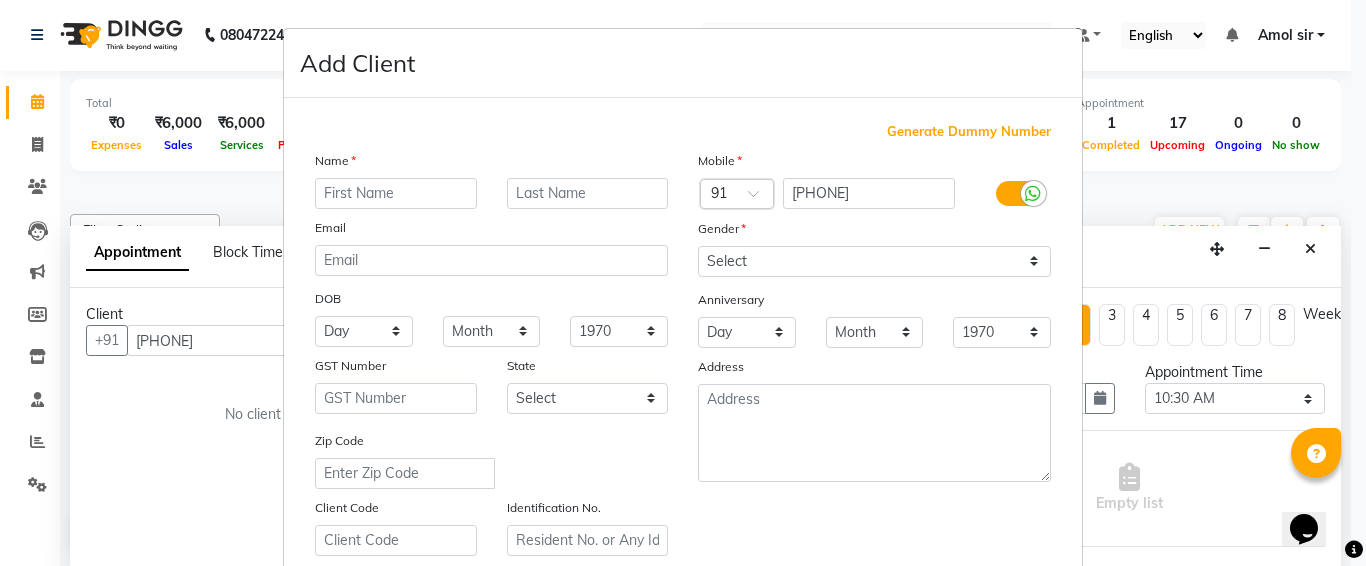 click at bounding box center (396, 193) 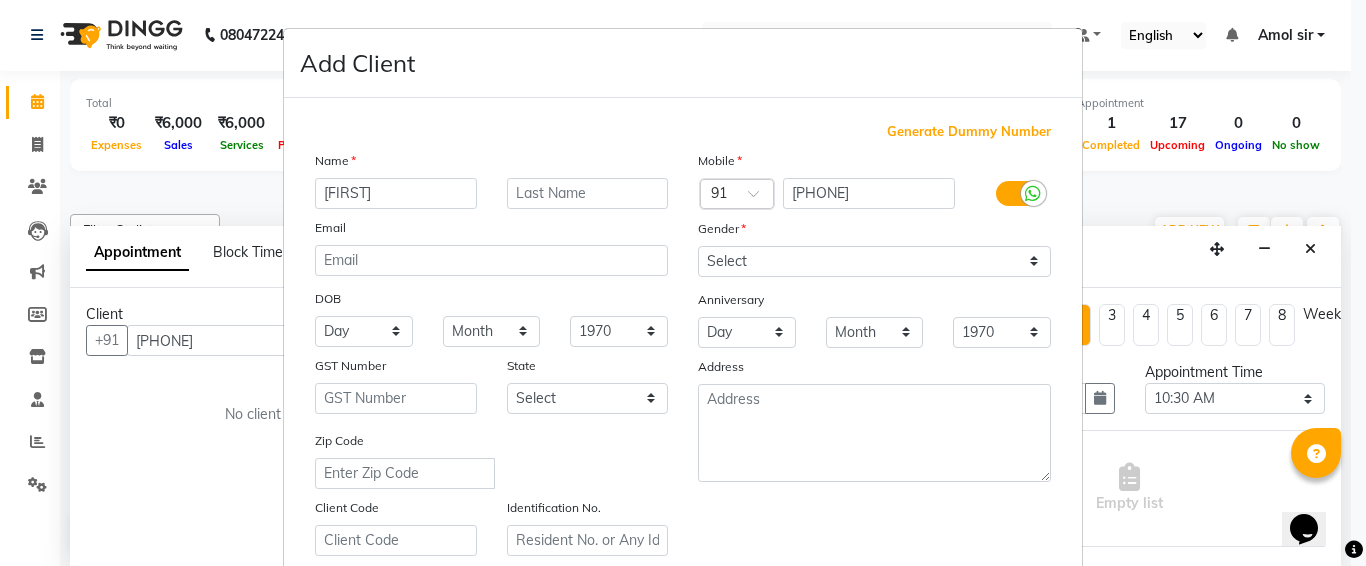 type on "[FIRST]" 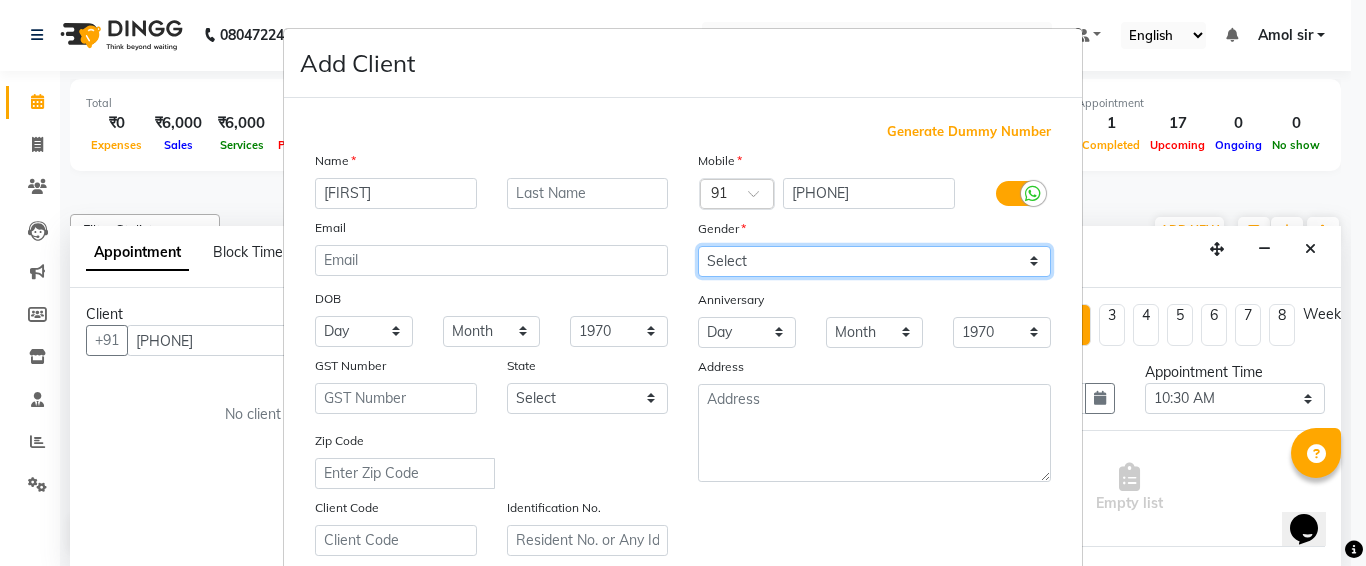 click on "Select Male Female Other Prefer Not To Say" at bounding box center [874, 261] 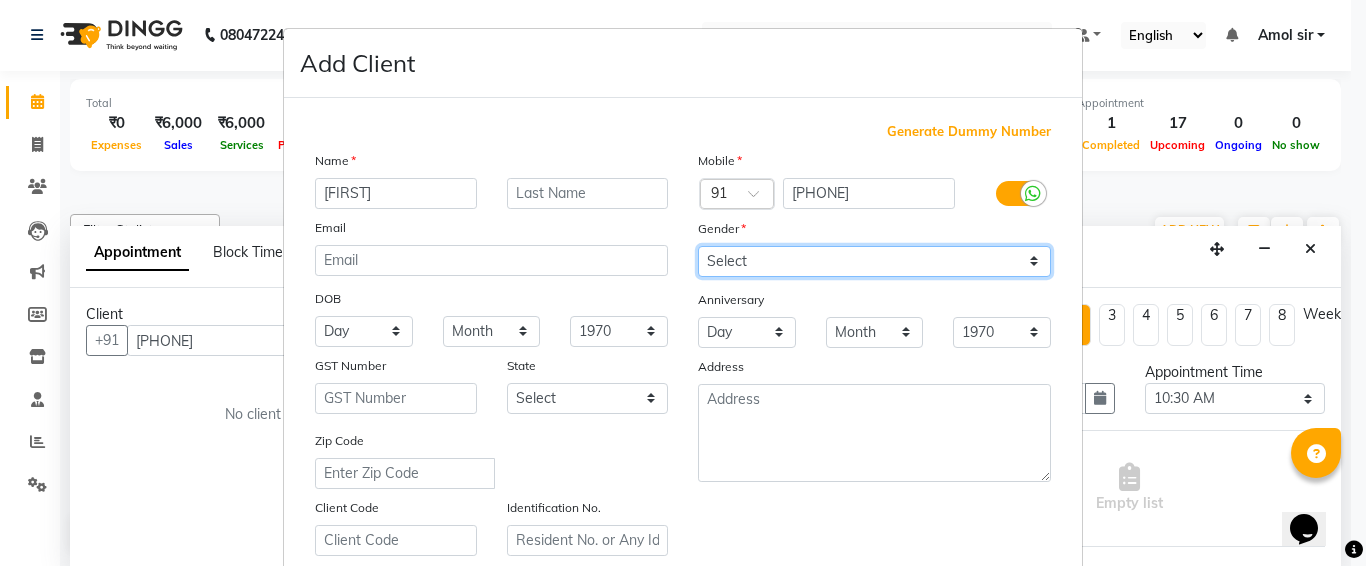 select on "female" 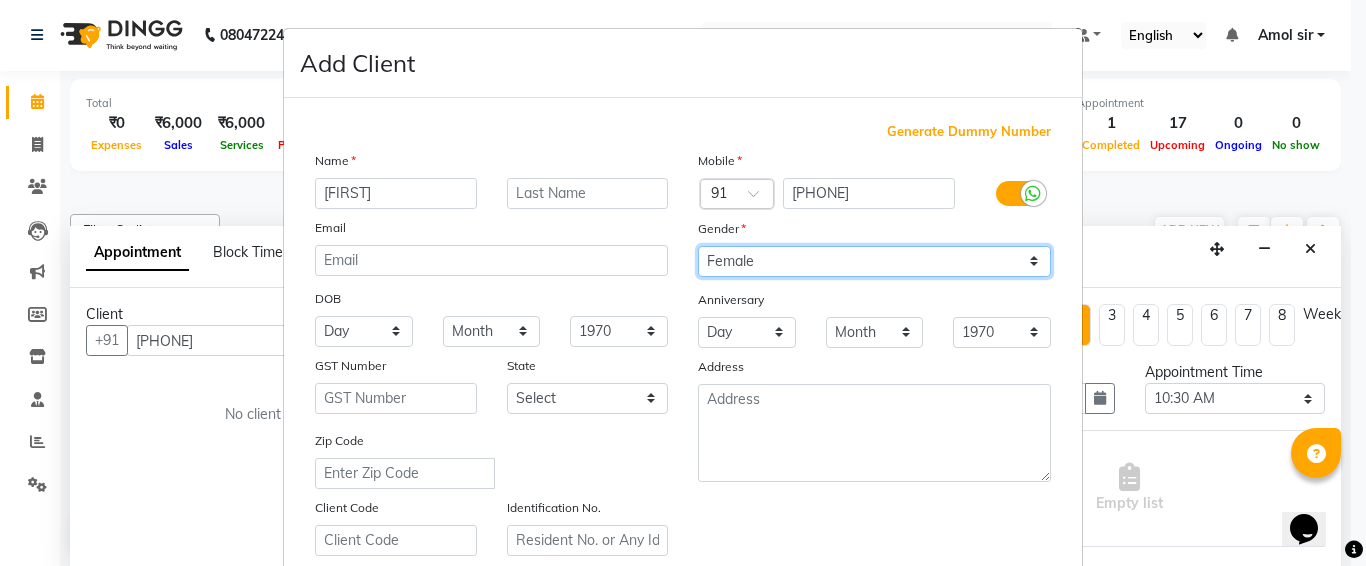 click on "Select Male Female Other Prefer Not To Say" at bounding box center [874, 261] 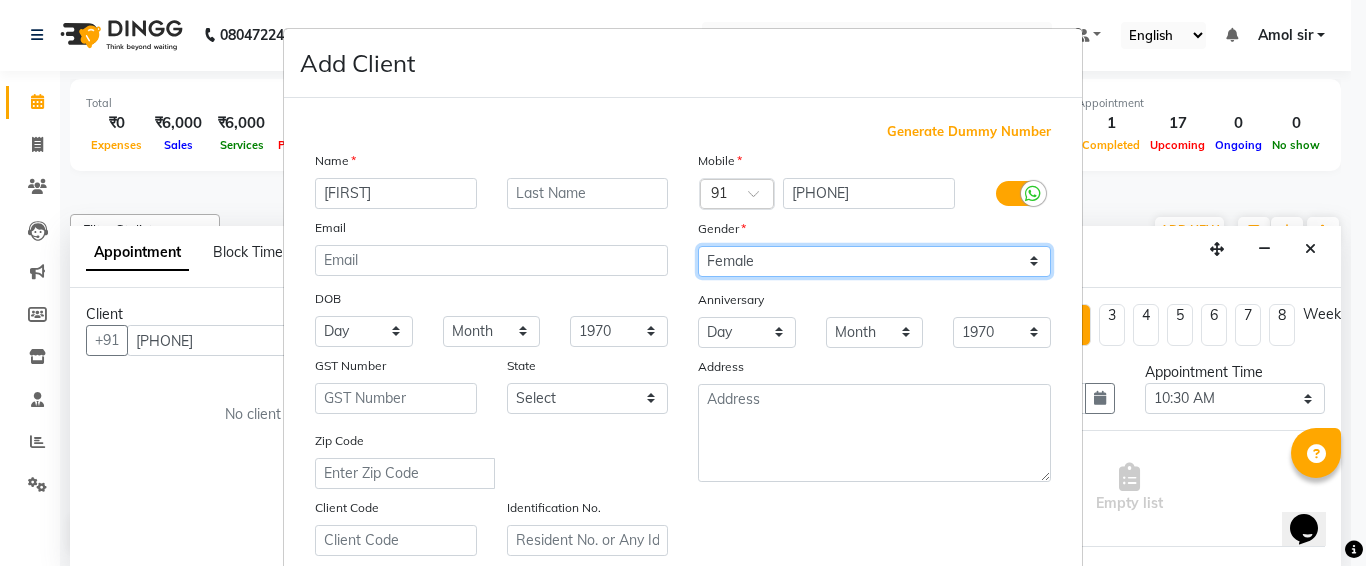 scroll, scrollTop: 357, scrollLeft: 0, axis: vertical 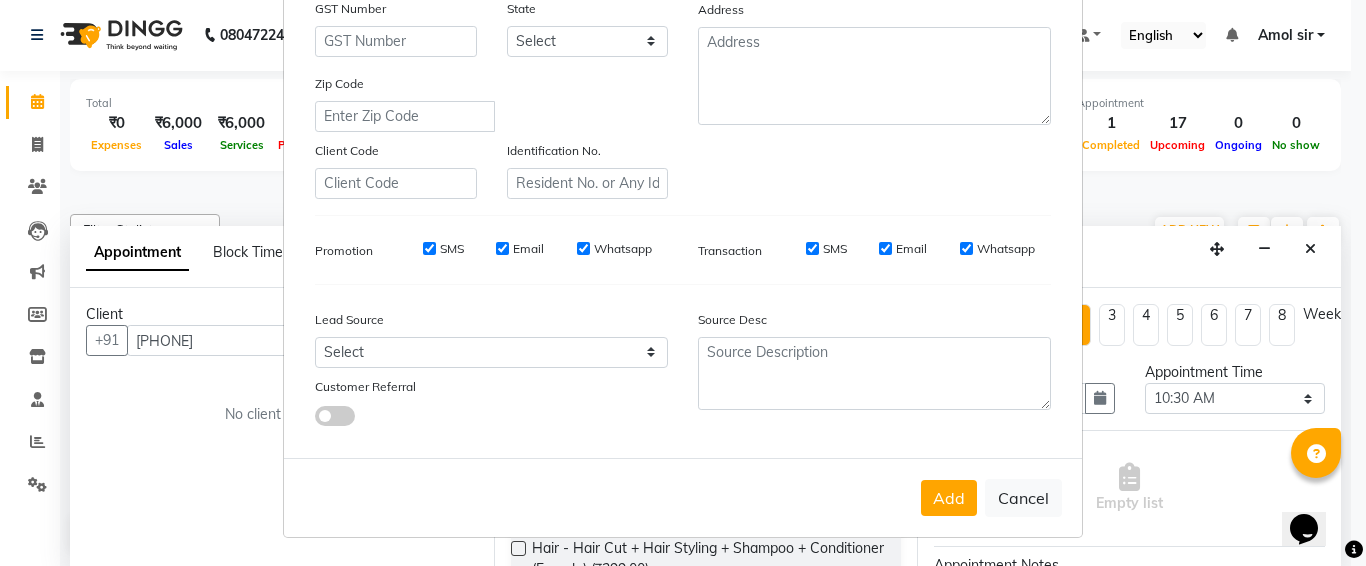 click on "Mobile Country Code × 91 [PHONE] Gender Select Male Female Other Prefer Not To Say Anniversary Day 01 02 03 04 05 06 07 08 09 10 11 12 13 14 15 16 17 18 19 20 21 22 23 24 25 26 27 28 29 30 31 Month January February March April May June July August September October November December 1970 1971 1972 1973 1974 1975 1976 1977 1978 1979 1980 1981 1982 1983 1984 1985 1986 1987 1988 1989 1990 1991 1992 1993 1994 1995 1996 1997 1998 1999 2000 2001 2002 2003 2004 2005 2006 2007 2008 2009 2010 2011 2012 2013 2014 2015 2016 2017 2018 2019 2020 2021 2022 2023 2024 2025 [ADDRESS]" at bounding box center [874, -4] 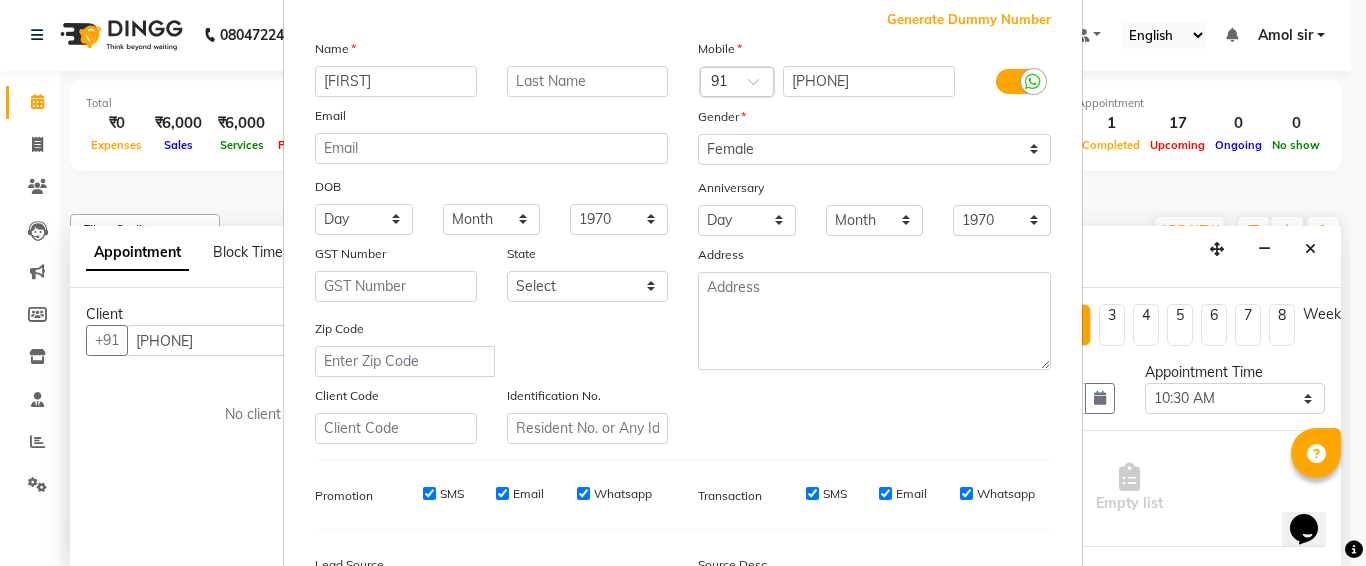 scroll, scrollTop: 111, scrollLeft: 0, axis: vertical 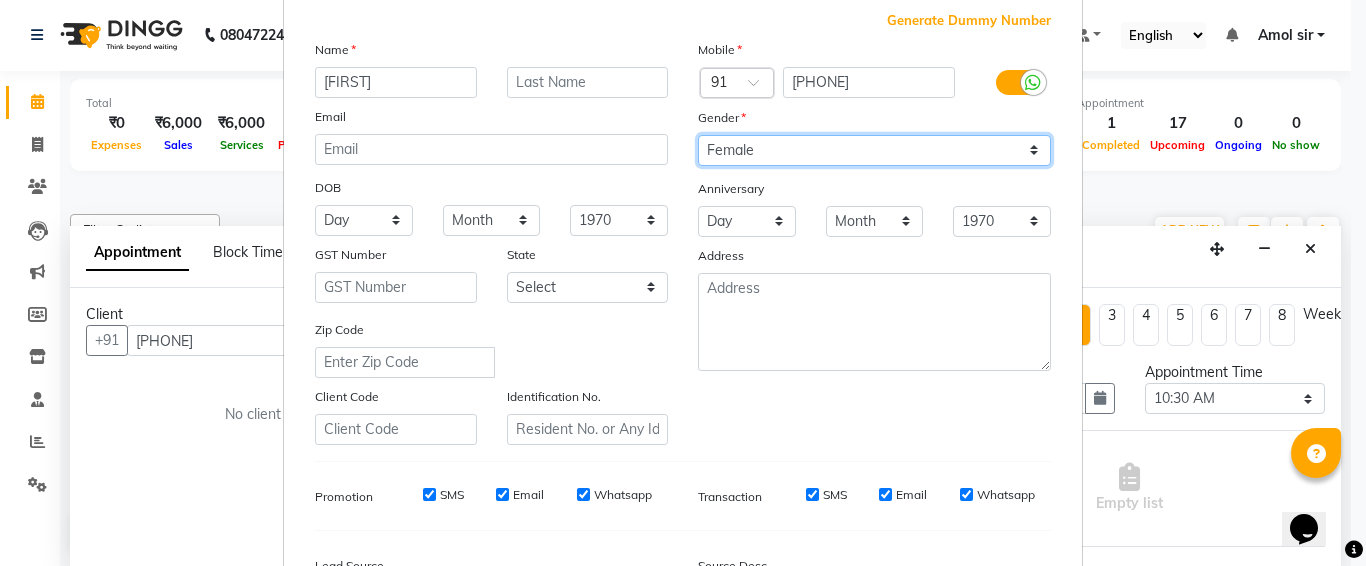 click on "Select Male Female Other Prefer Not To Say" at bounding box center (874, 150) 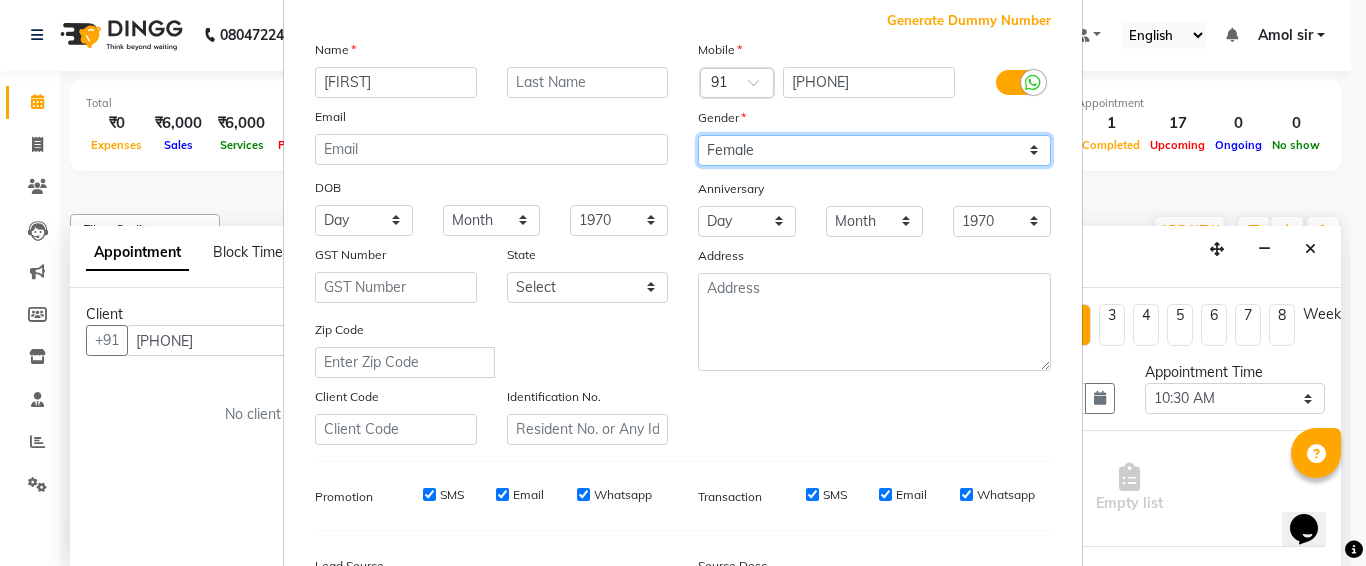 click on "Select Male Female Other Prefer Not To Say" at bounding box center (874, 150) 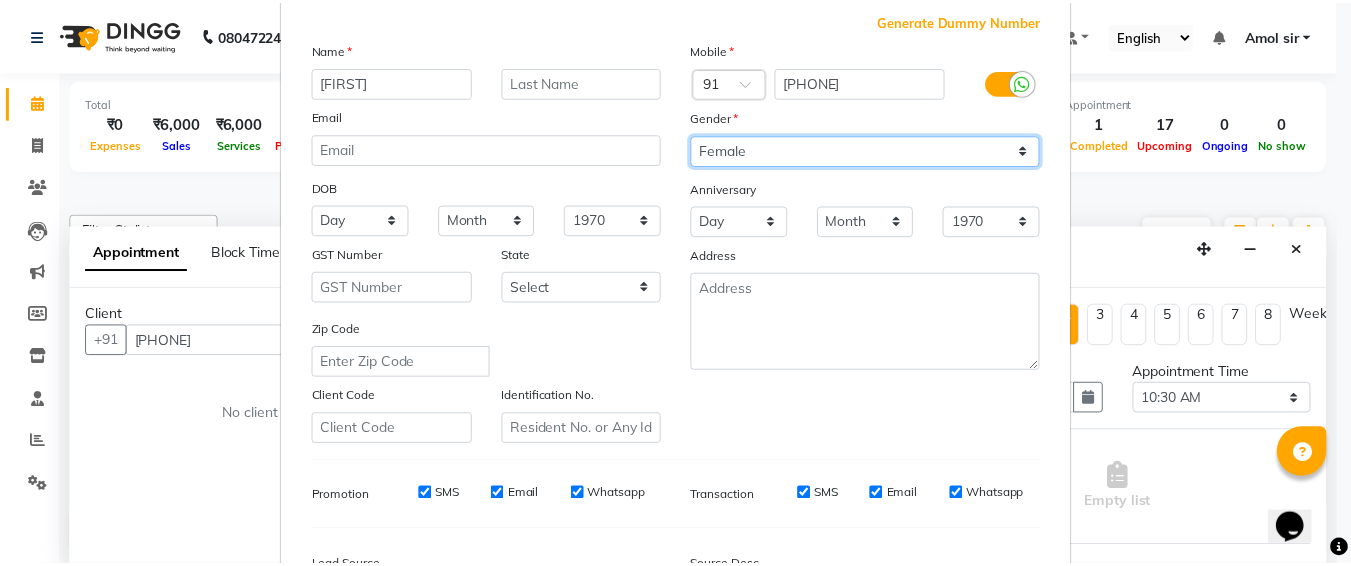 scroll, scrollTop: 357, scrollLeft: 0, axis: vertical 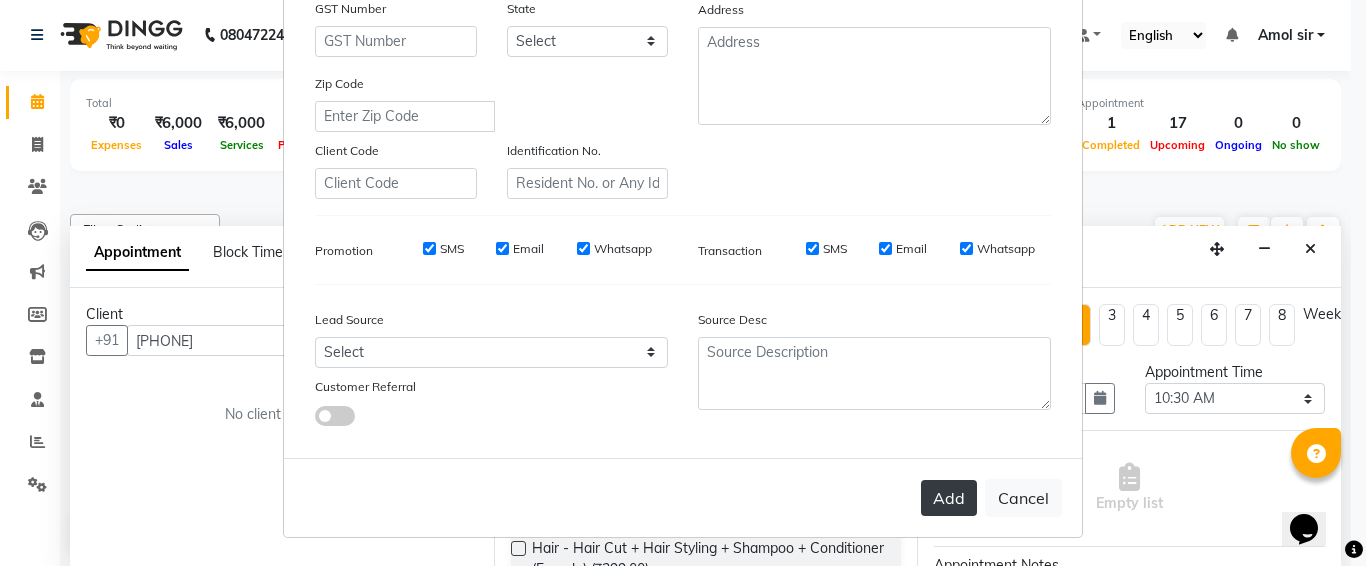 click on "Add" at bounding box center [949, 498] 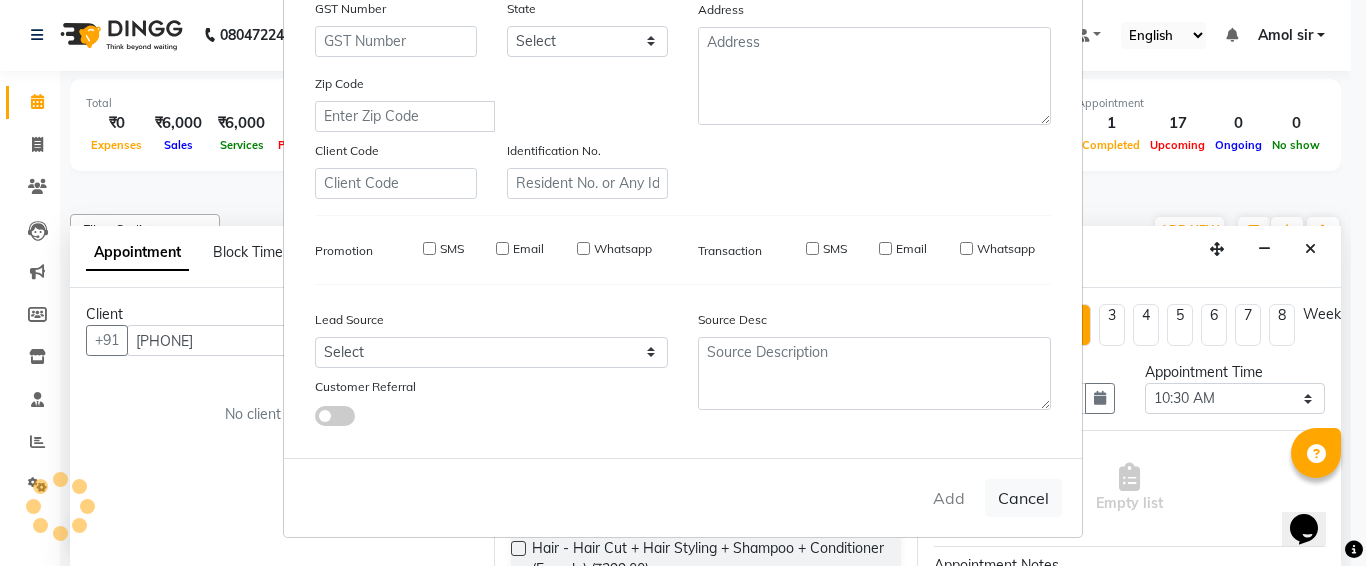 type 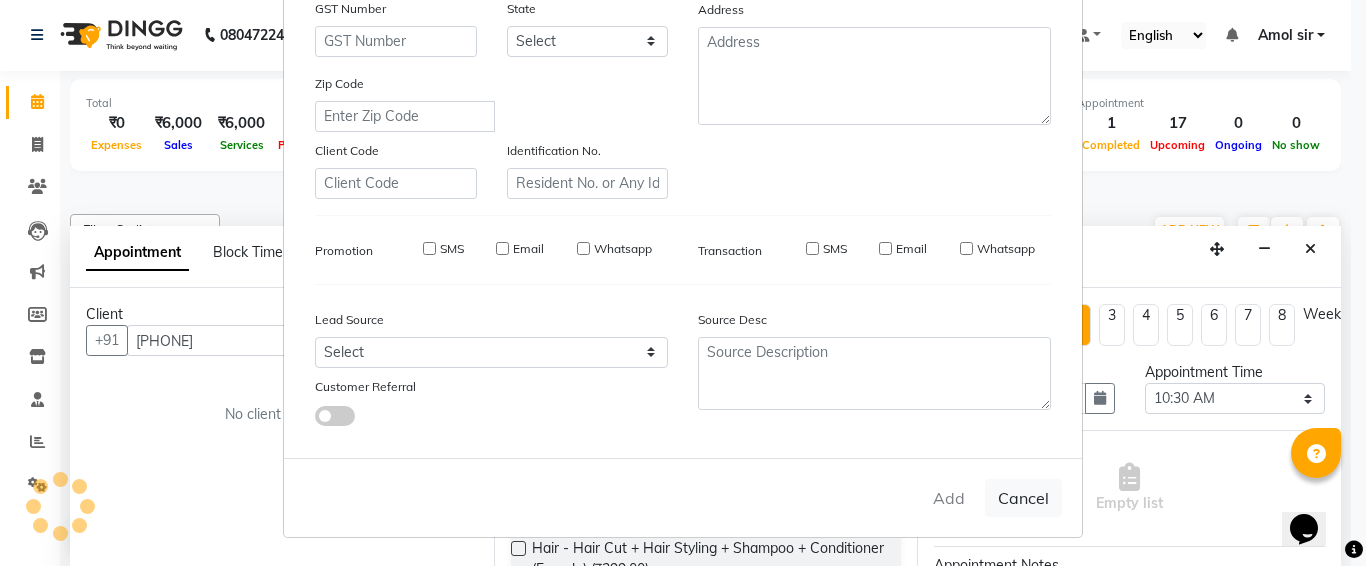 select 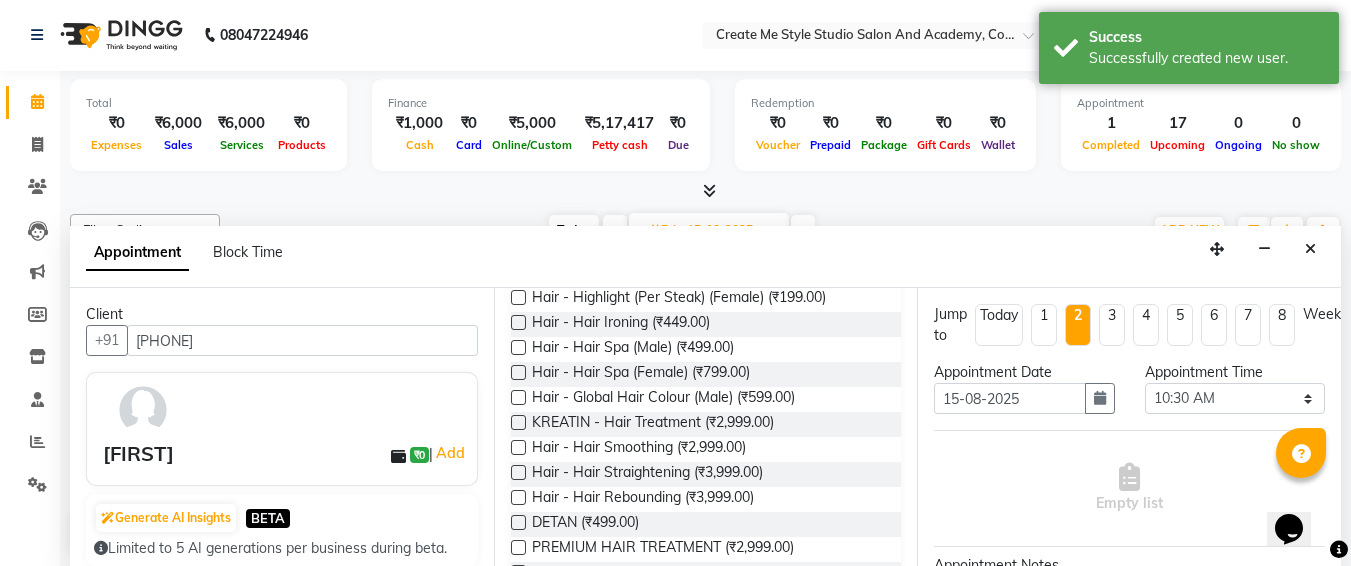 scroll, scrollTop: 294, scrollLeft: 0, axis: vertical 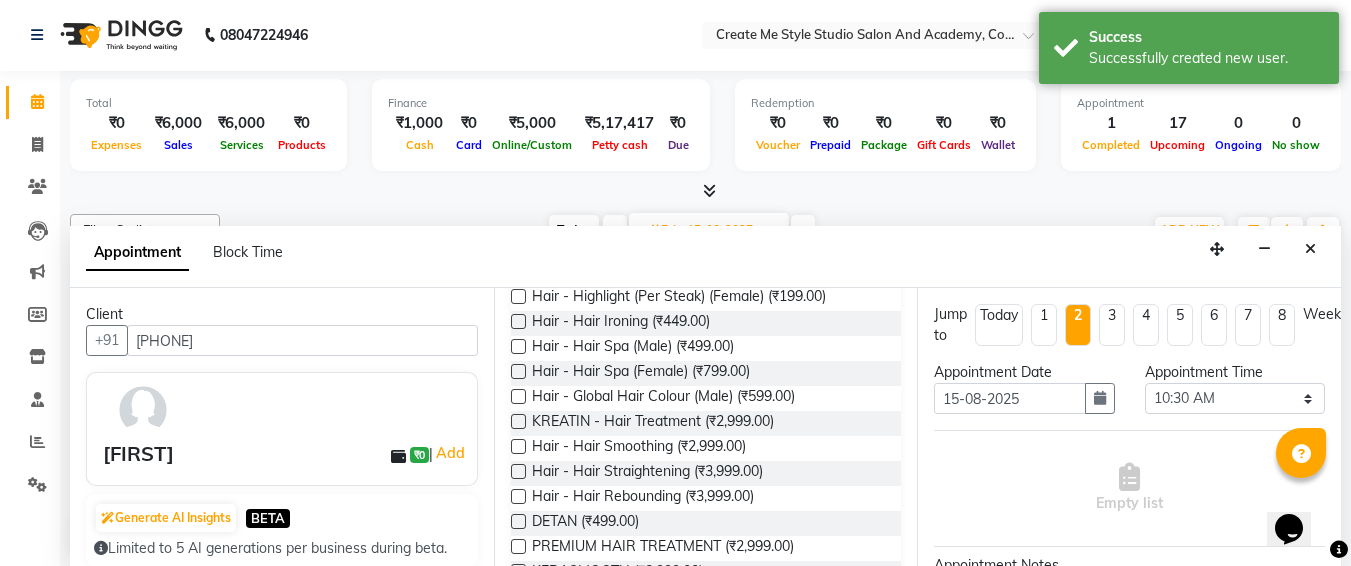 click at bounding box center (518, 421) 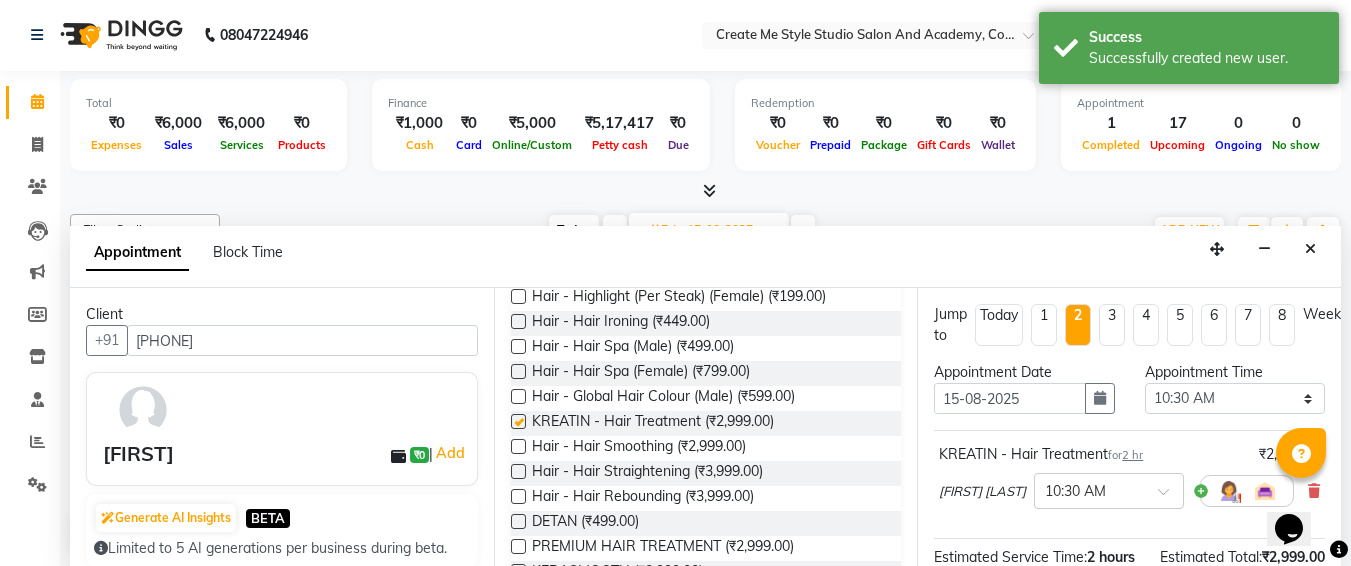 checkbox on "false" 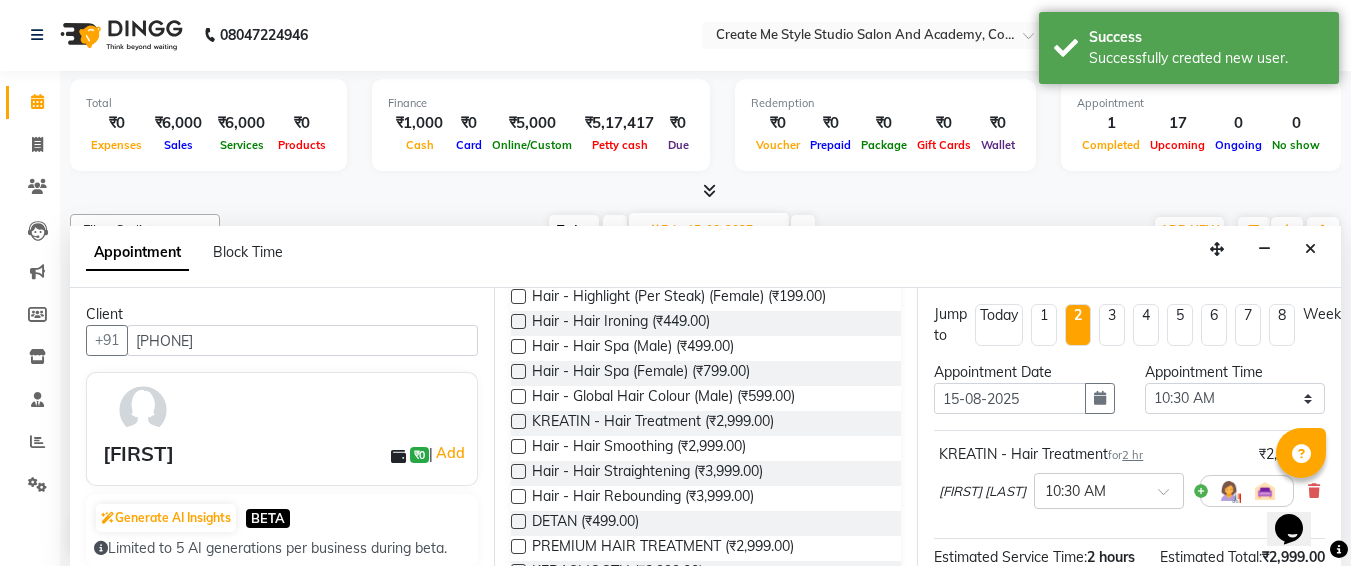 scroll, scrollTop: 287, scrollLeft: 0, axis: vertical 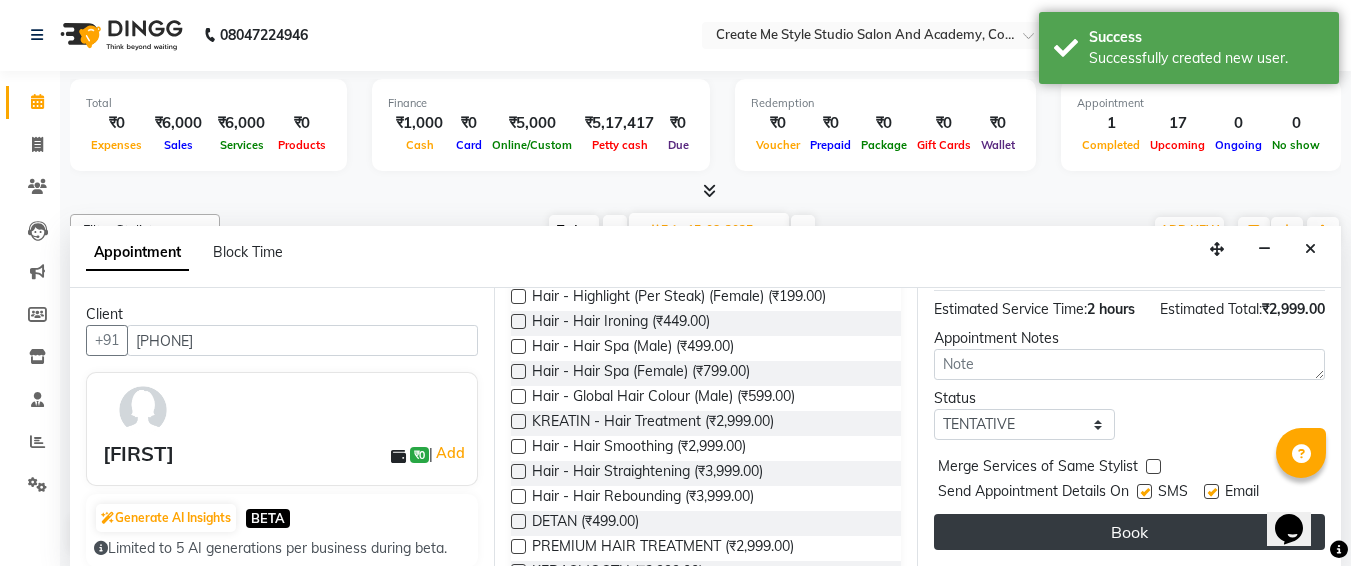 click on "Book" at bounding box center (1129, 532) 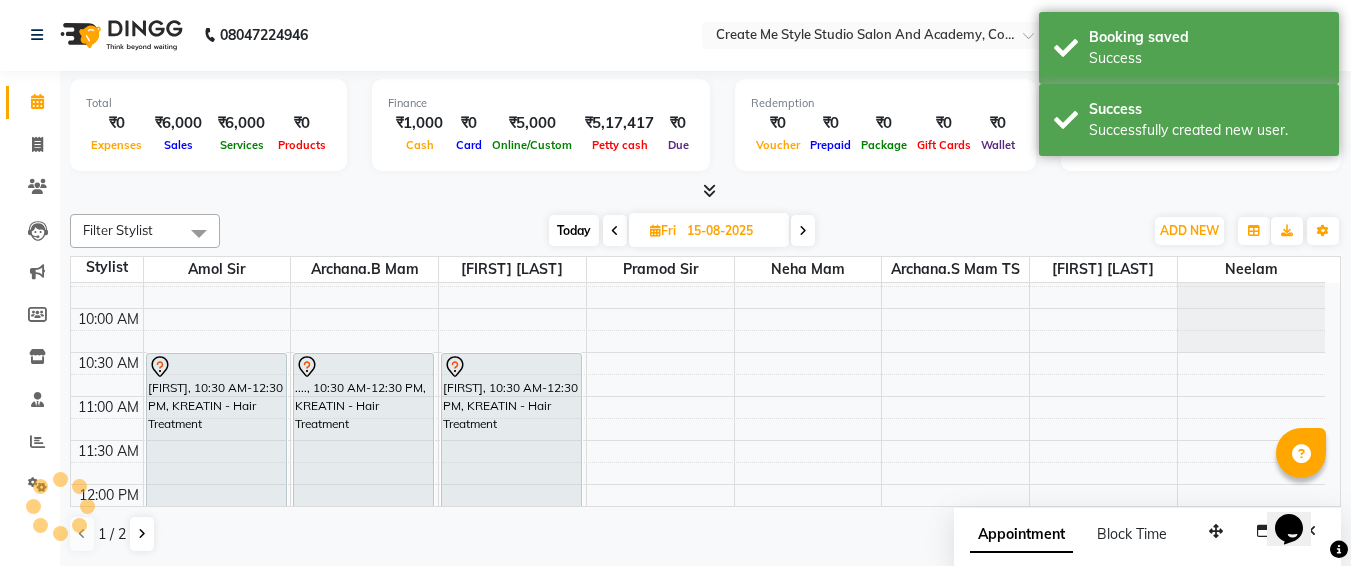 scroll, scrollTop: 0, scrollLeft: 0, axis: both 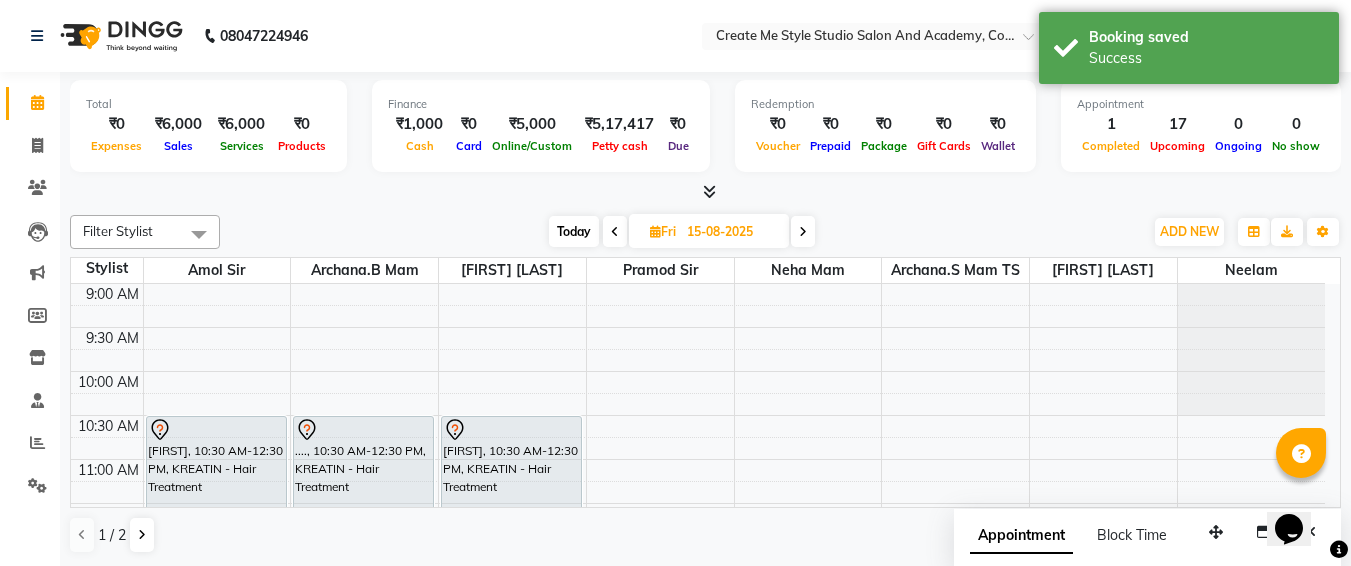 click on "15-08-2025" at bounding box center [731, 232] 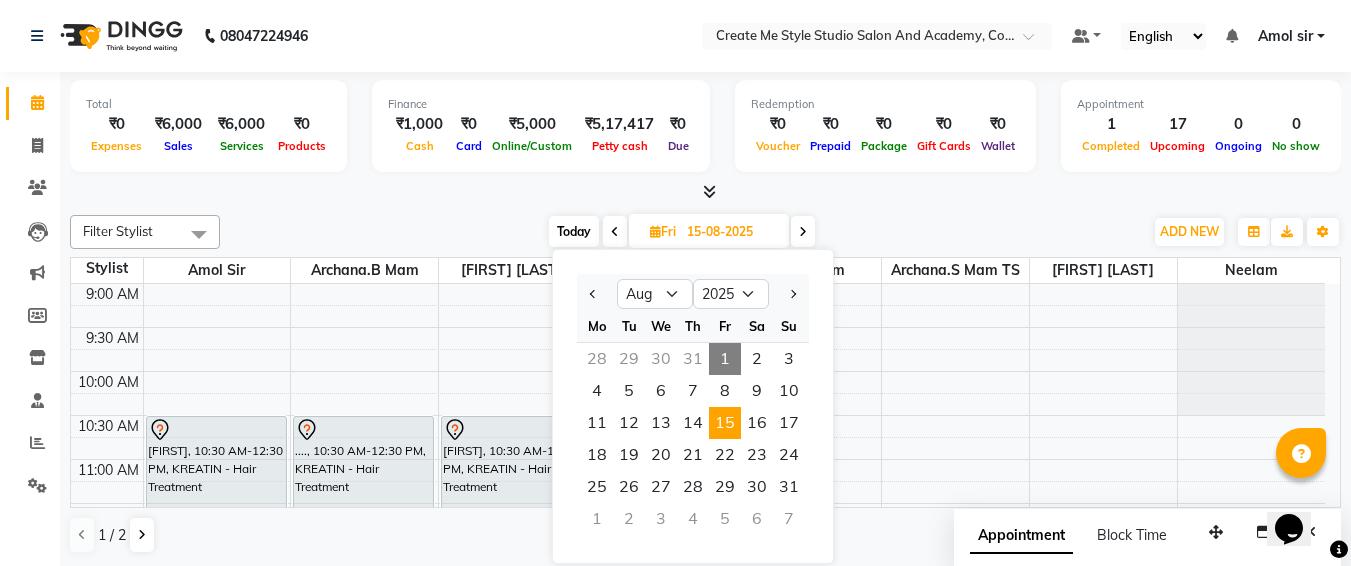 click on "1" at bounding box center [725, 359] 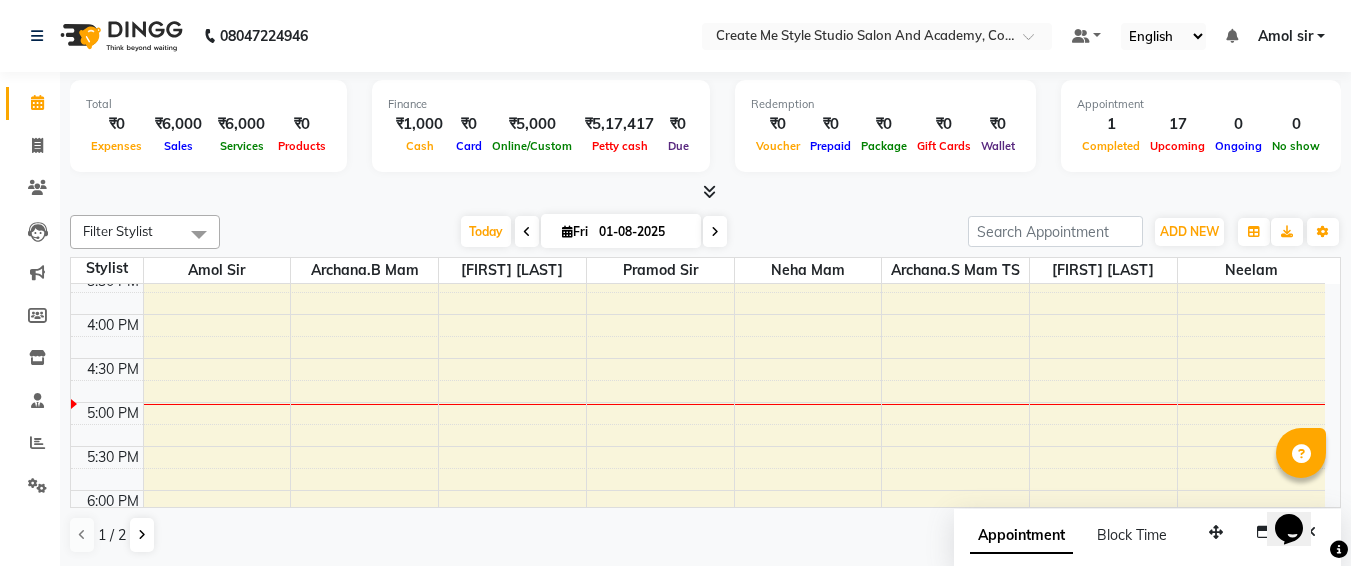scroll, scrollTop: 920, scrollLeft: 0, axis: vertical 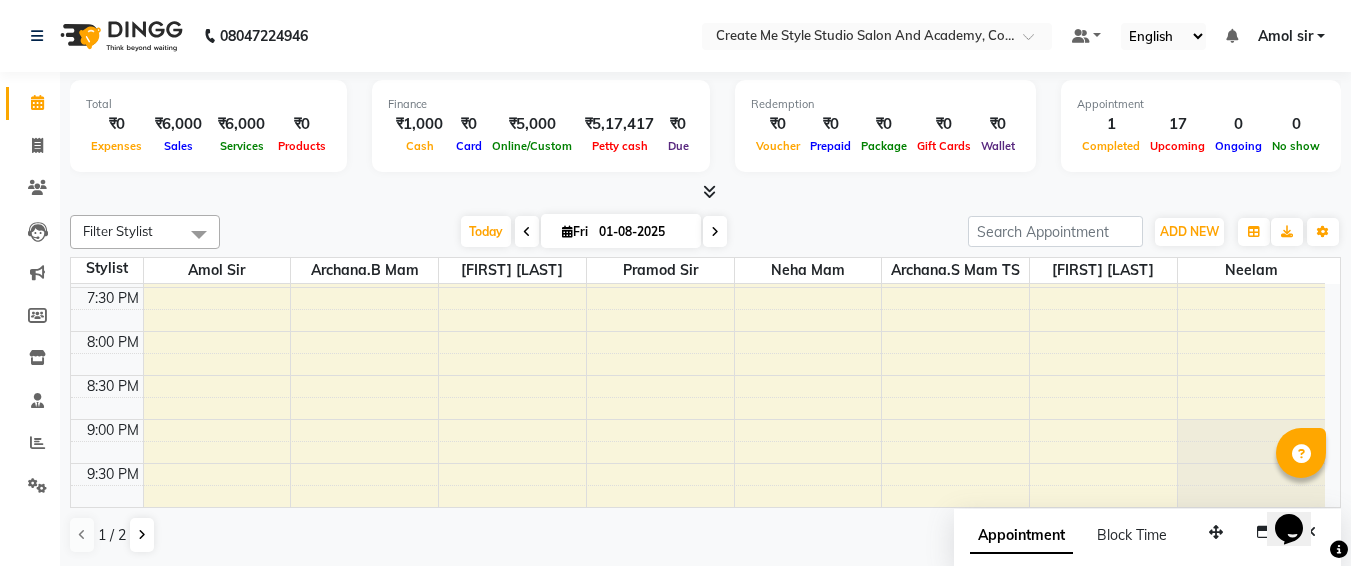 click on "01-08-2025" at bounding box center (643, 232) 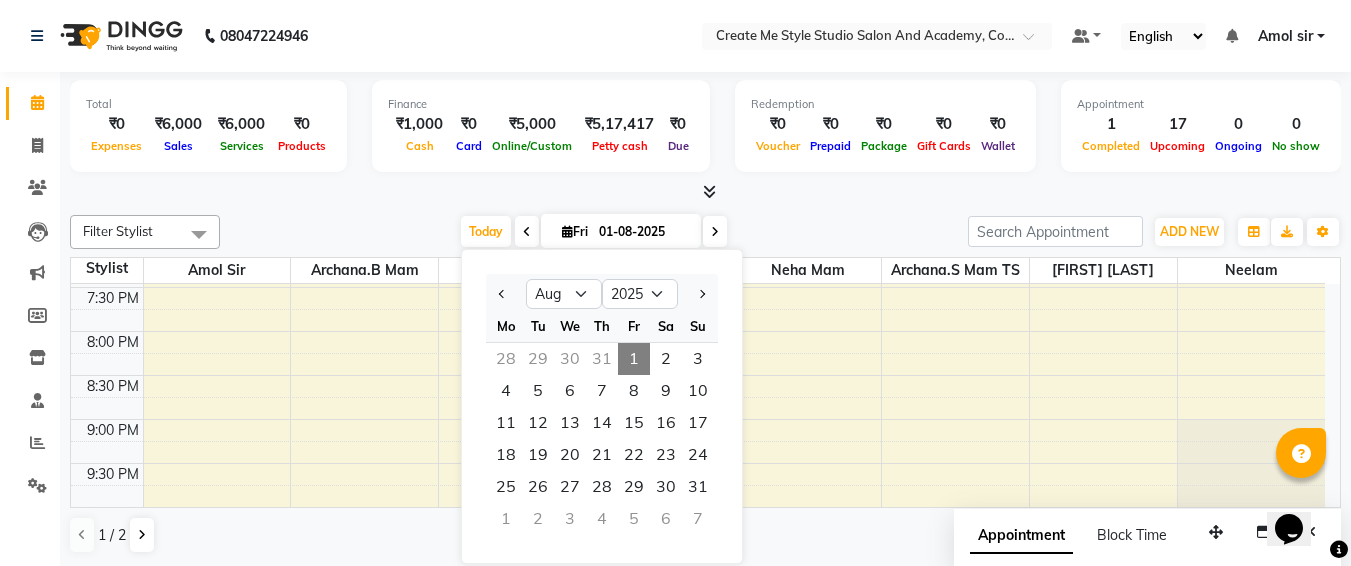 click on "Total ₹0 Expenses ₹6,000 Sales ₹6,000 Services ₹0 Products Finance ₹1,000 Cash ₹0 Card ₹5,000 Online/Custom ₹5,17,417 Petty cash ₹0 Due Redemption ₹0 Voucher ₹0 Prepaid ₹0 Package ₹0 Gift Cards ₹0 Wallet Appointment 1 Completed 17 Upcoming 0 Ongoing 0 No show Other sales ₹0 Packages ₹0 Memberships ₹0 Vouchers ₹0 Prepaids ₹0 Gift Cards Filter Stylist Select All [FIRST] sir [FIRST] [LAST] mam [FIRST] [LAST] mam TS [FIRST] mam [FIRST] mam [FIRST] mam [FIRST] sir [FIRST] sir [FIRST] sir Today Fri 01-08-2025 Jan Feb Mar Apr May Jun Jul Aug Sep Oct Nov Dec 2015 2016 2017 2018 2019 2020 2021 2022 2023 2024 2025 2026 2027 2028 2029 2030 2031 2032 2033 2034 2035 Mo Tu We Th Fr Sa Su 28 29 30 31 1 2 3 4 5 6 7 8 9 10 11 12 13 14 15 16 17 18 19 20 21 22 23 24 25 26 27 28 29 30 31 1 2 3 4 5 6 7 Toggle Dropdown Add Appointment Add Invoice Add Expense Add Attendance Add Client Add Transaction Add Invoice" 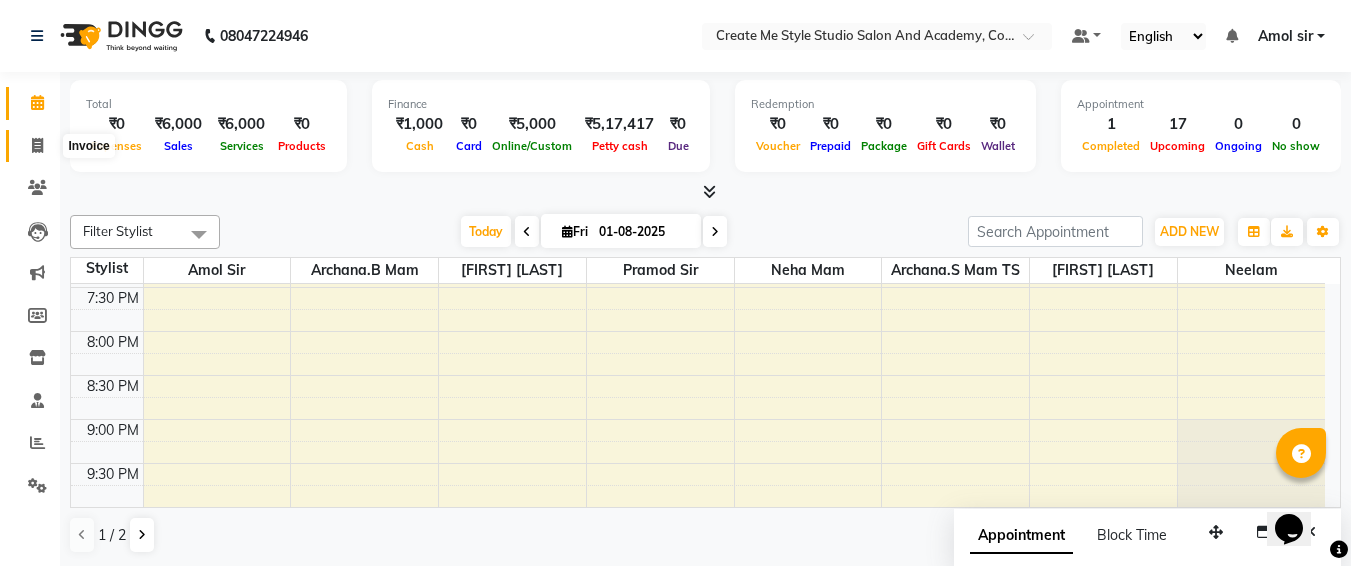 click 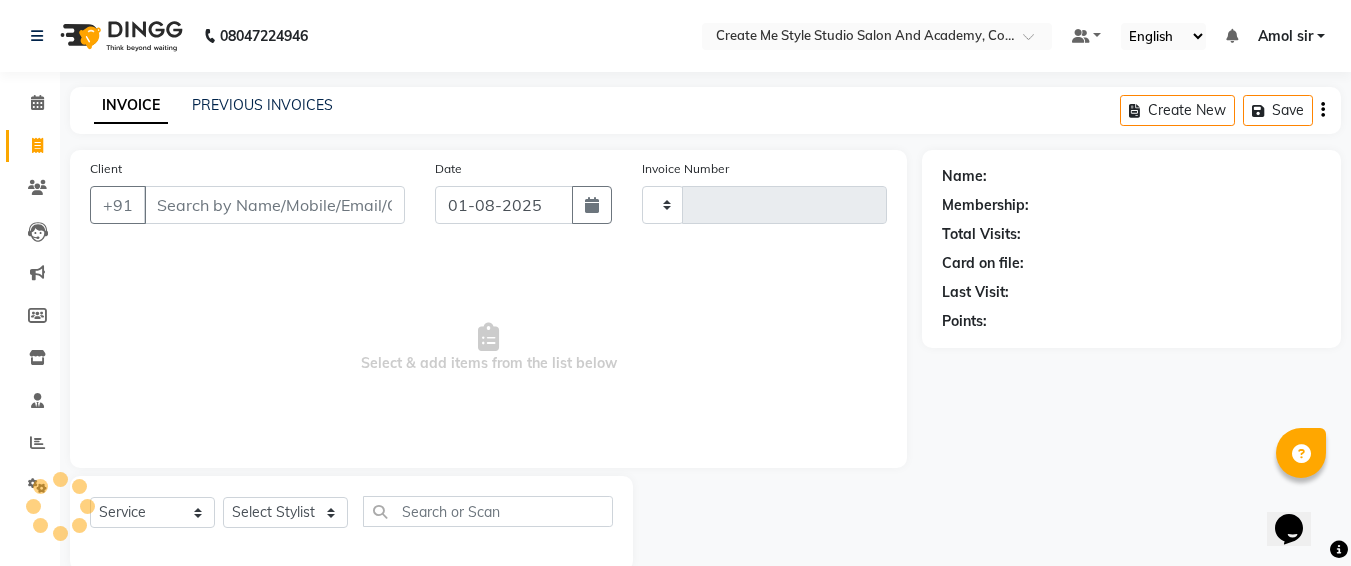 type on "1376" 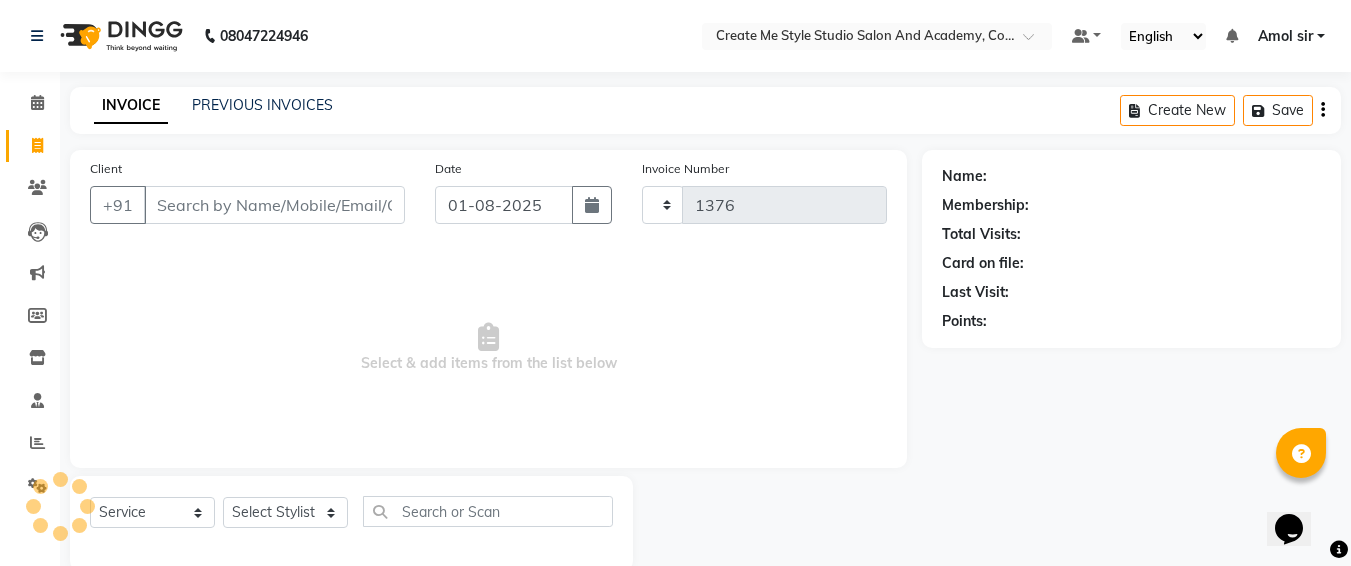 select on "8253" 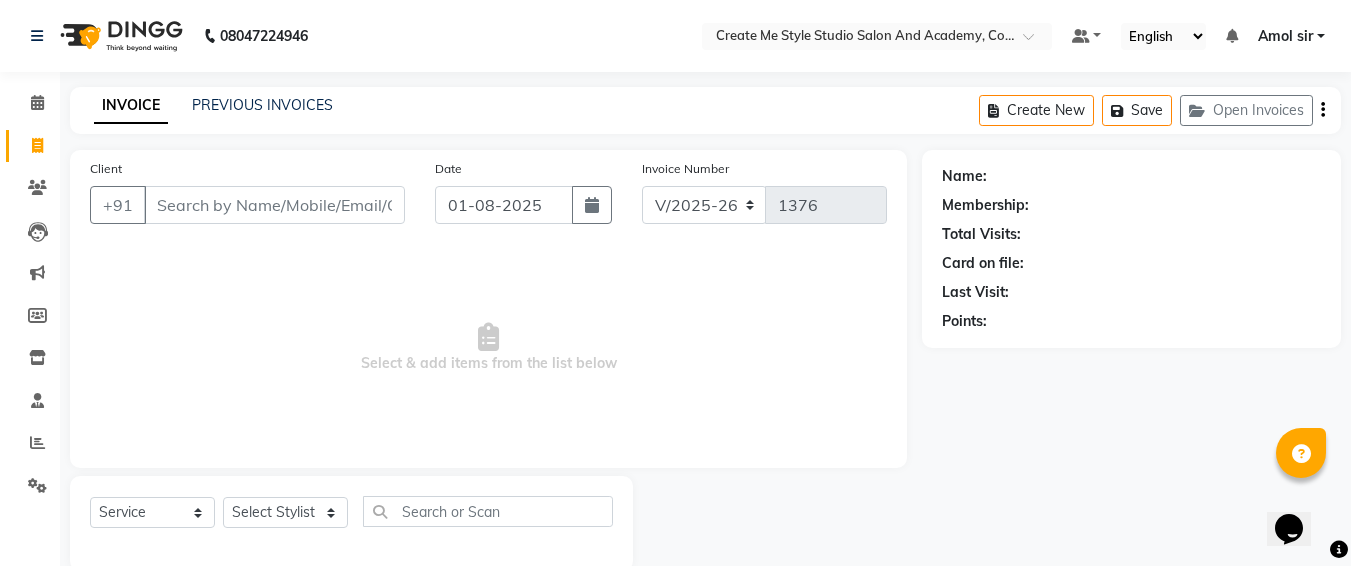 click on "INVOICE PREVIOUS INVOICES Create New   Save   Open Invoices" 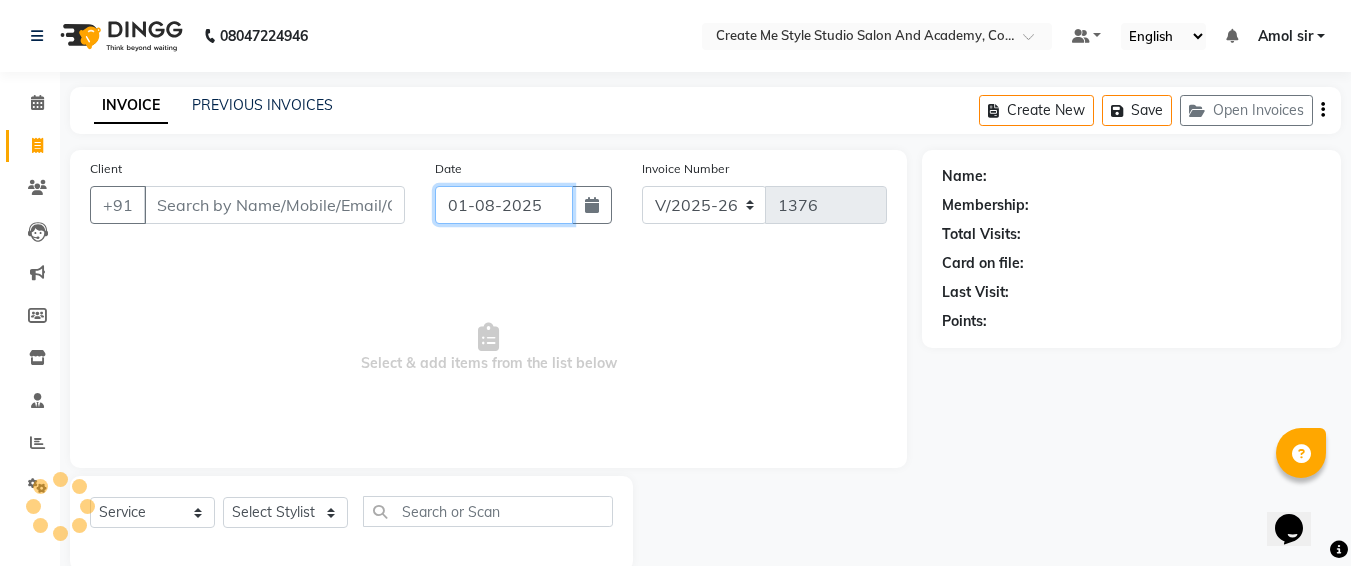 click on "01-08-2025" 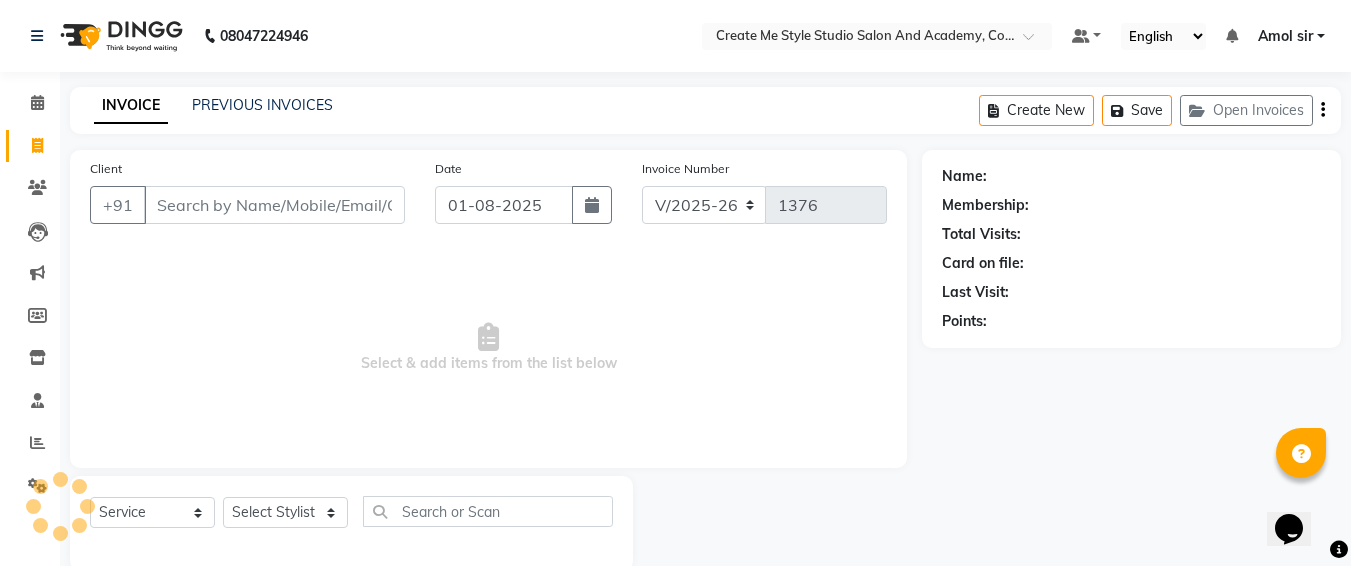 select on "8" 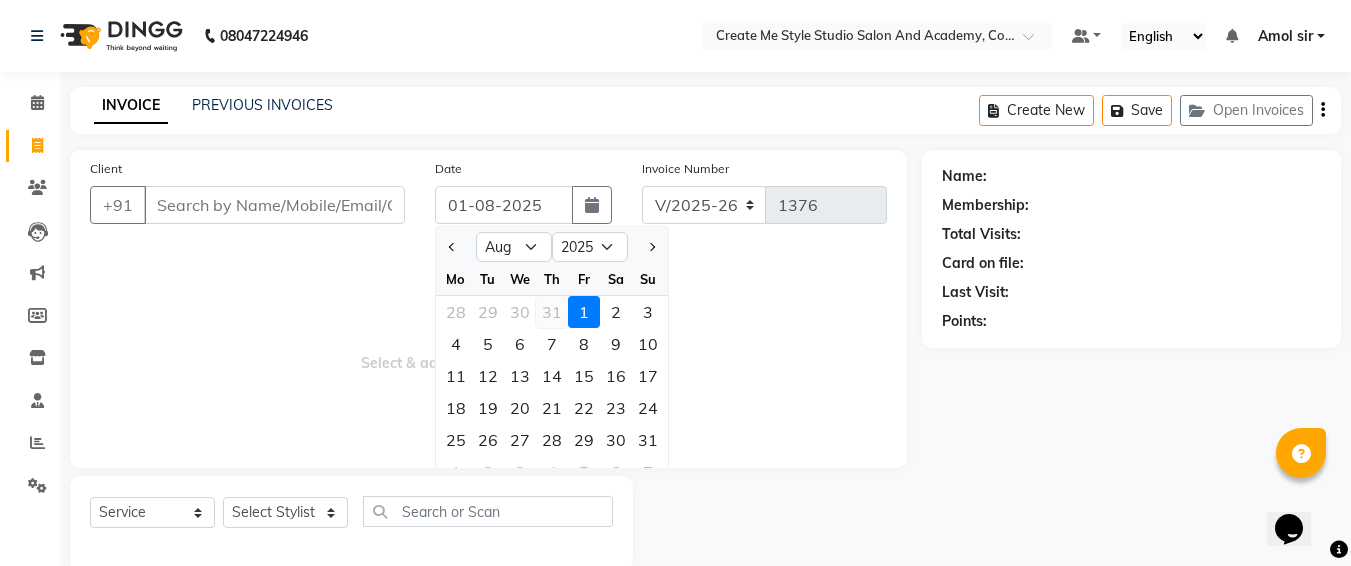 click on "31" 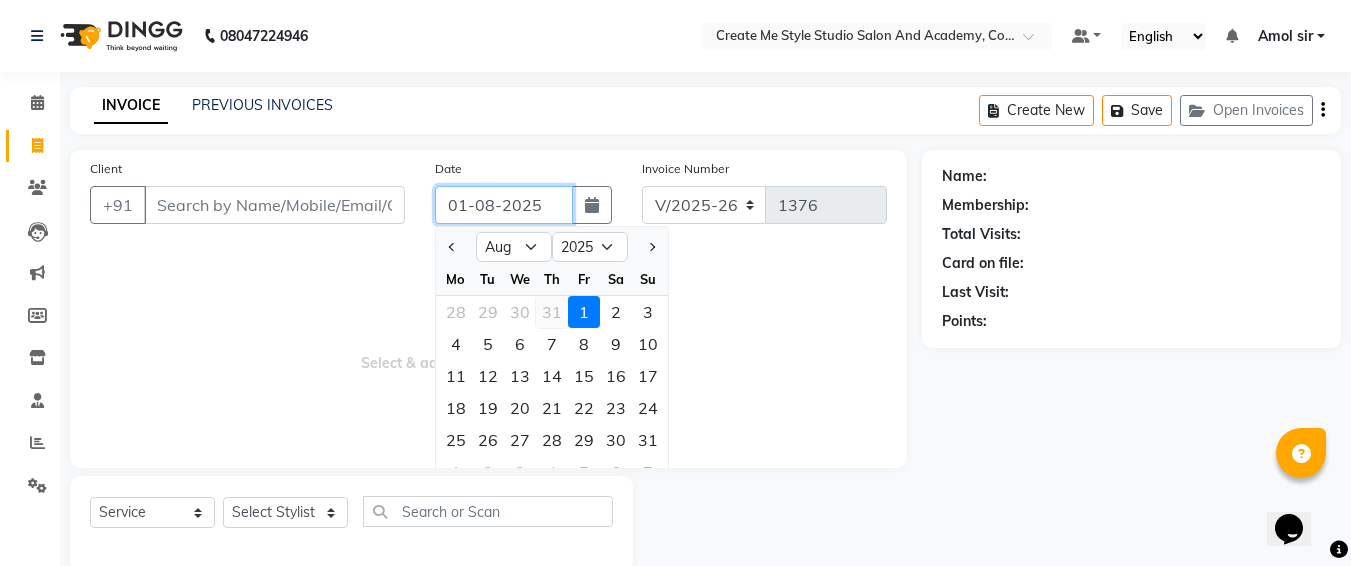 type on "31-07-2025" 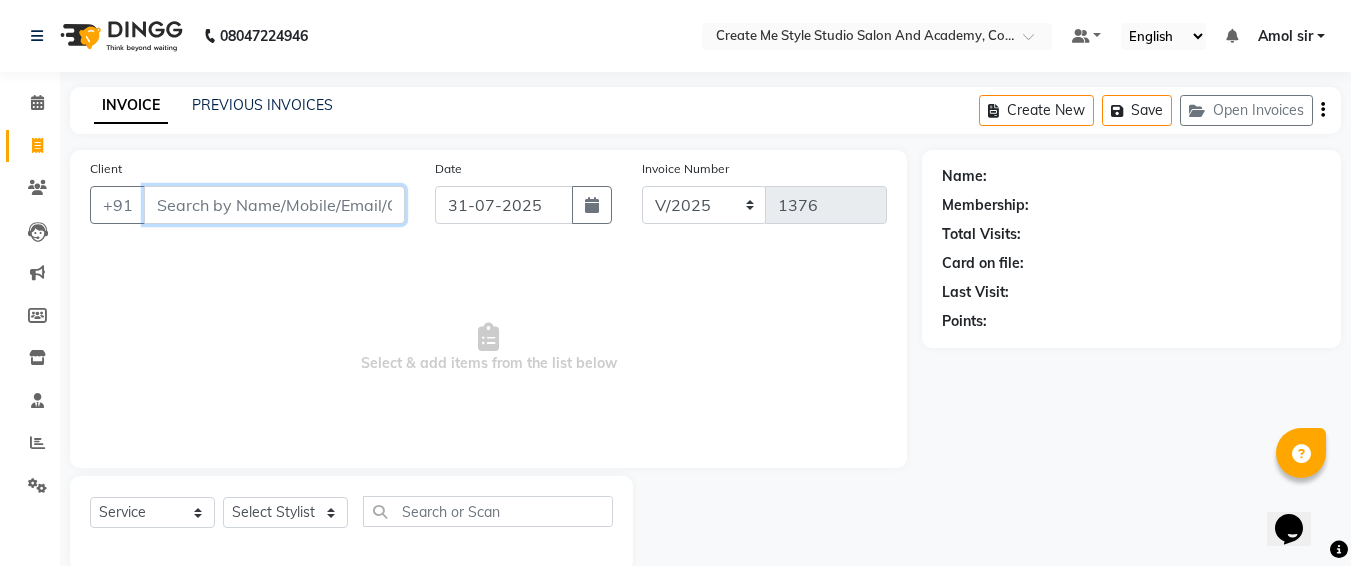 click on "Client" at bounding box center (274, 205) 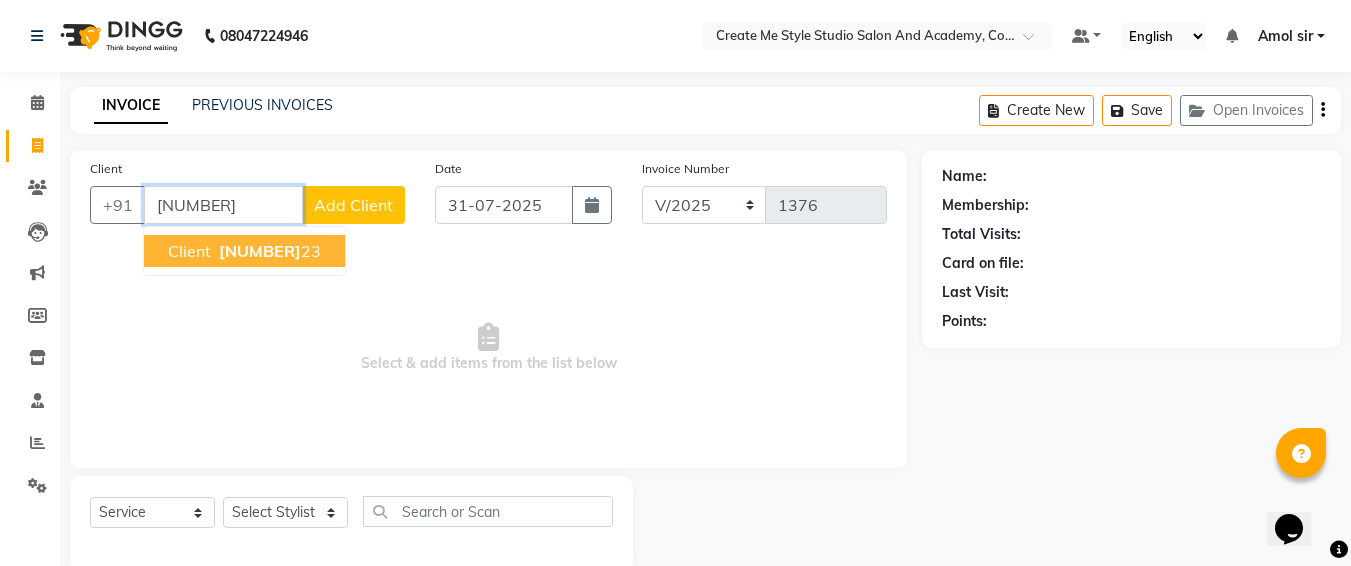 click on "[CLIENT] [PHONE] 23" at bounding box center (244, 251) 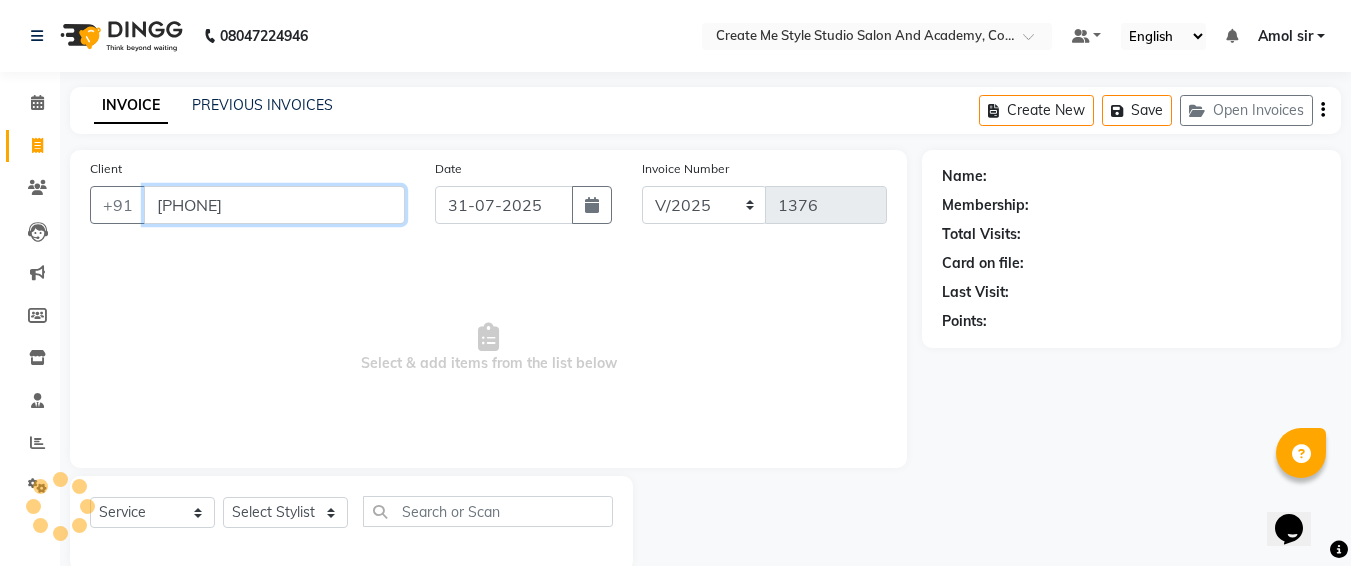 type on "[PHONE]" 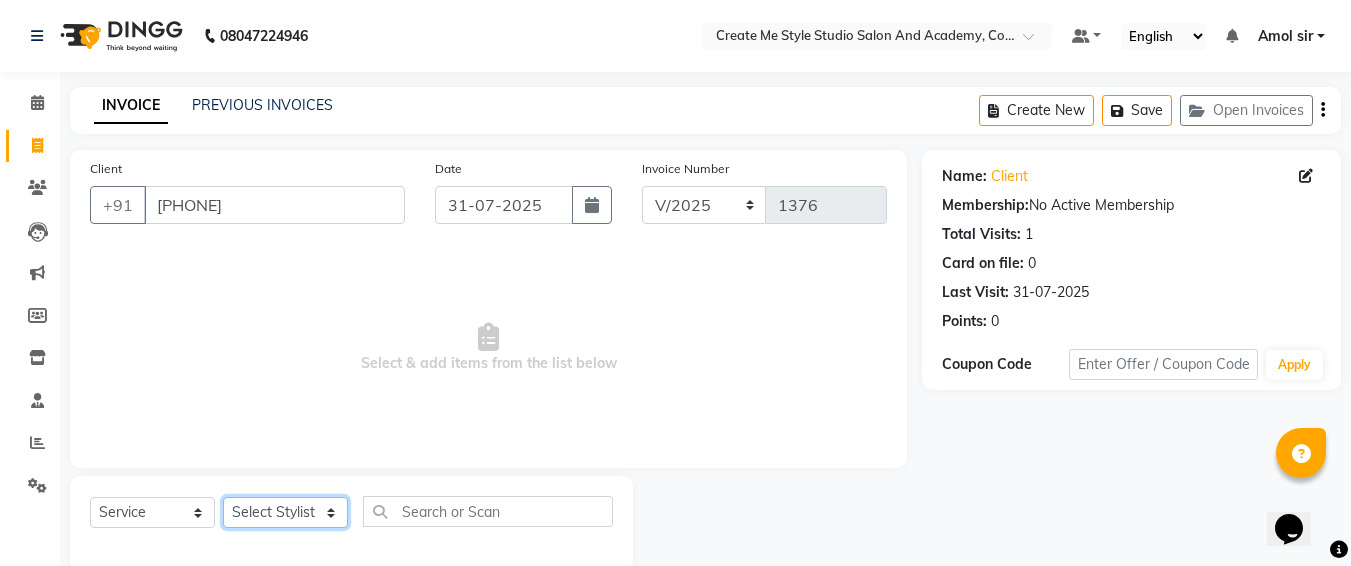 click on "Select Stylist [FIRST] sir [FIRST] [LAST] mam [FIRST] [LAST] mam TS [FIRST] mam [FIRST] mam [FIRST] mam [FIRST] sir Reception 1 Reception 2 [FIRST] sir" 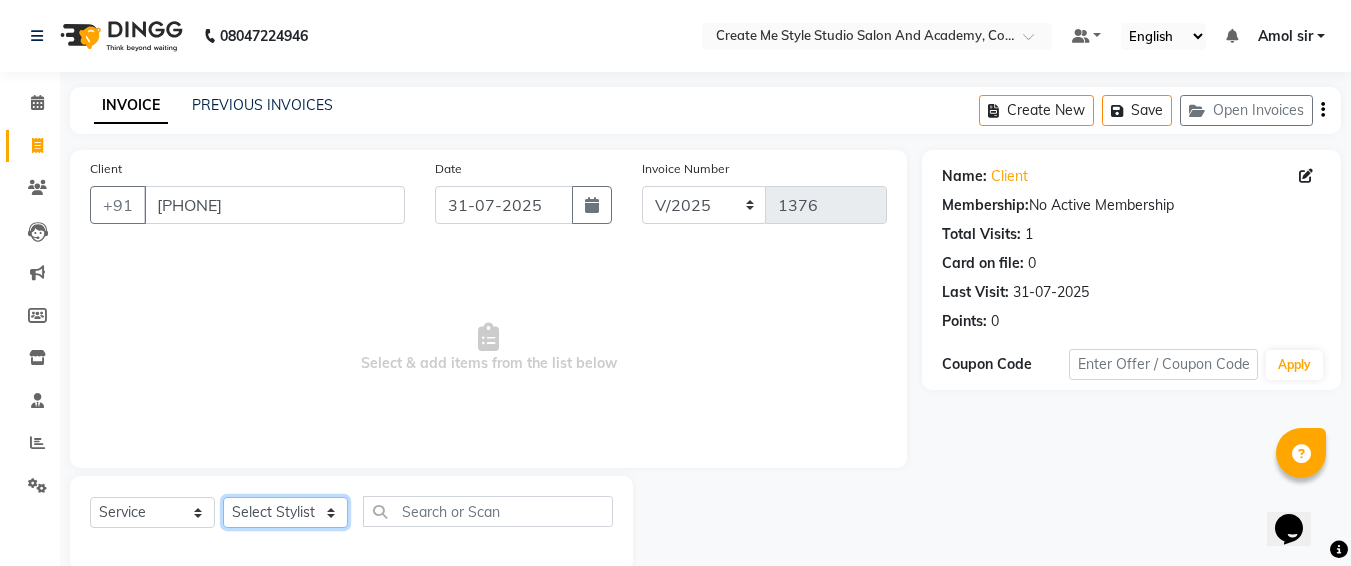 select on "79113" 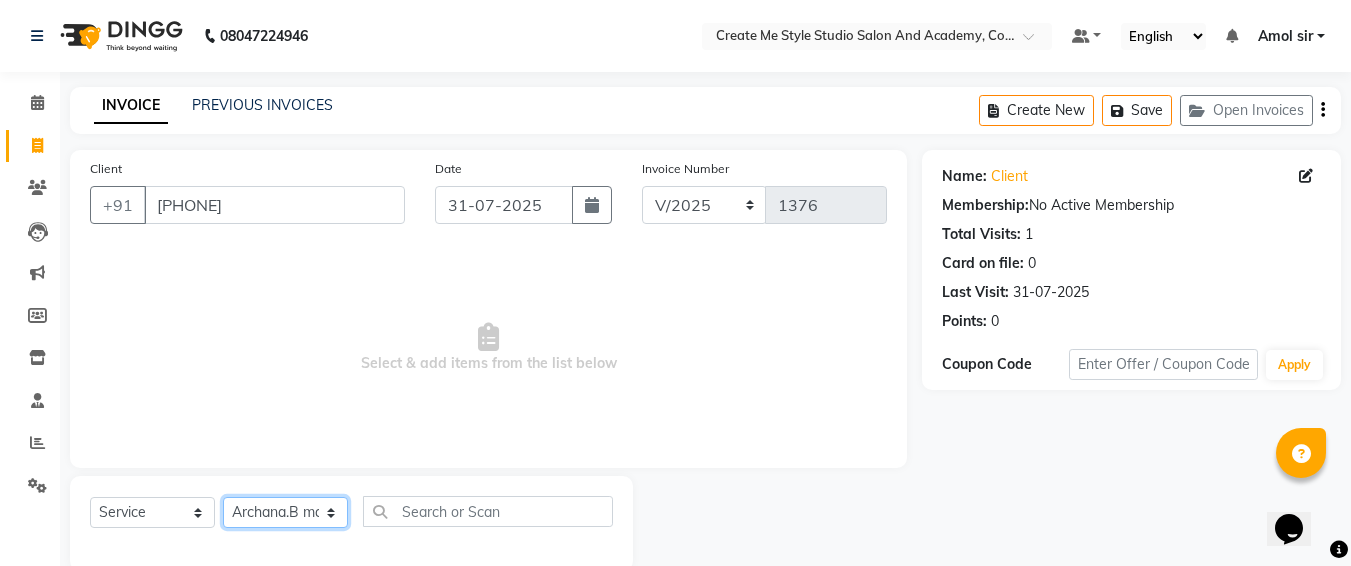 click on "Select Stylist [FIRST] sir [FIRST] [LAST] mam [FIRST] [LAST] mam TS [FIRST] mam [FIRST] mam [FIRST] mam [FIRST] sir Reception 1 Reception 2 [FIRST] sir" 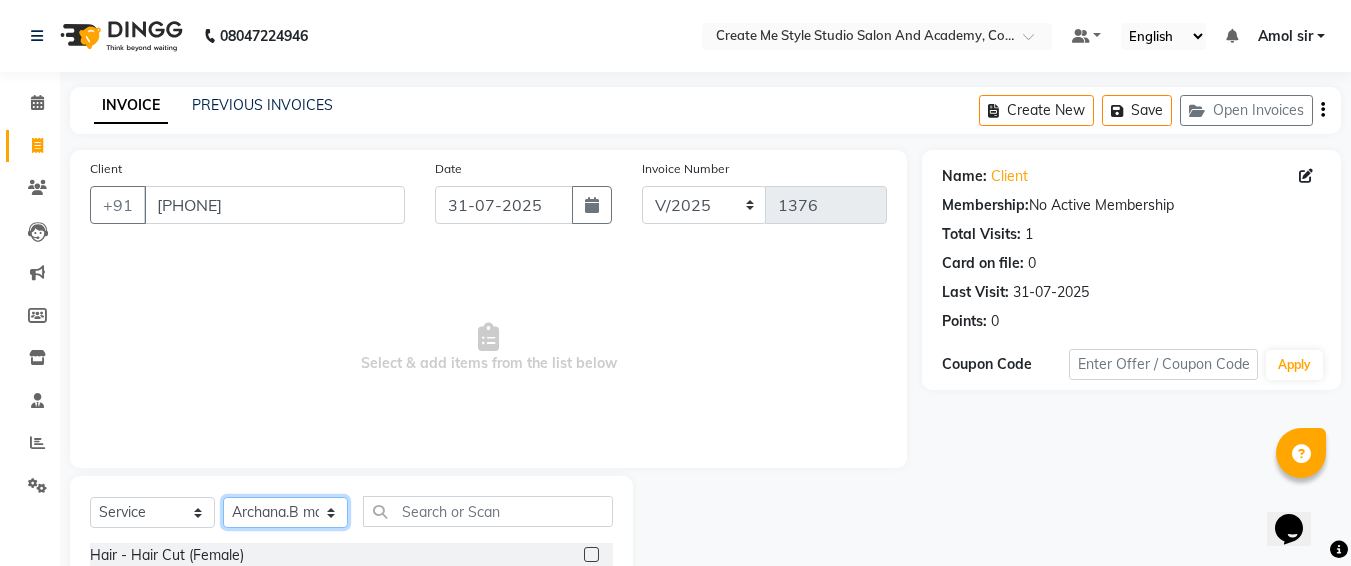 scroll, scrollTop: 235, scrollLeft: 0, axis: vertical 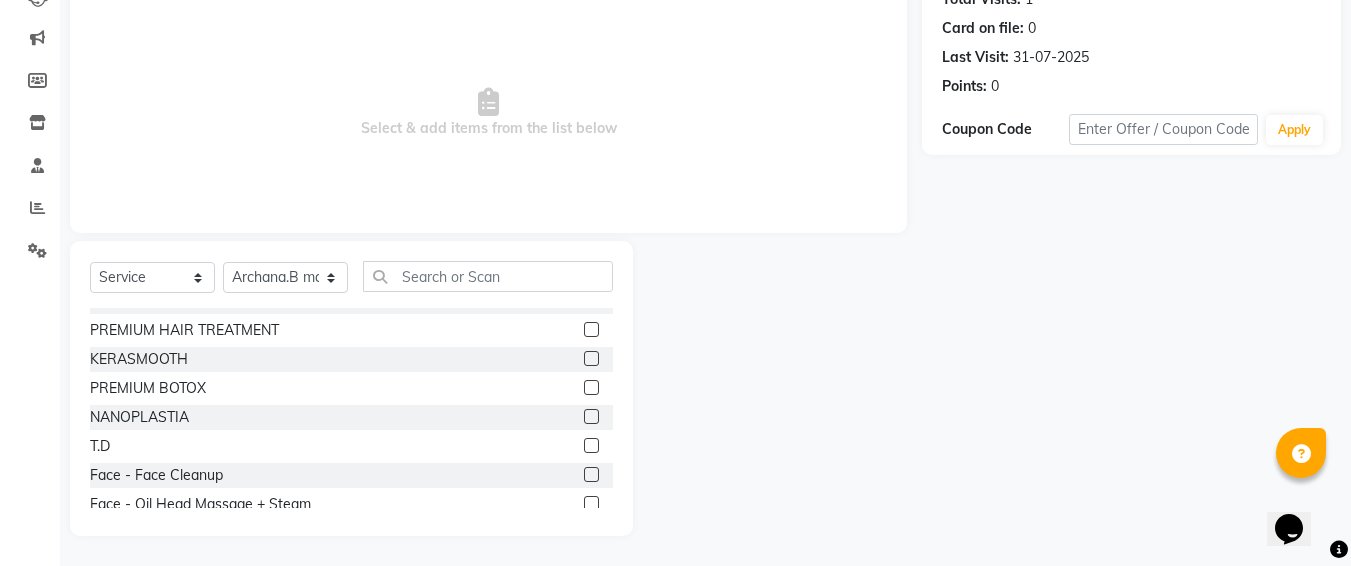 click 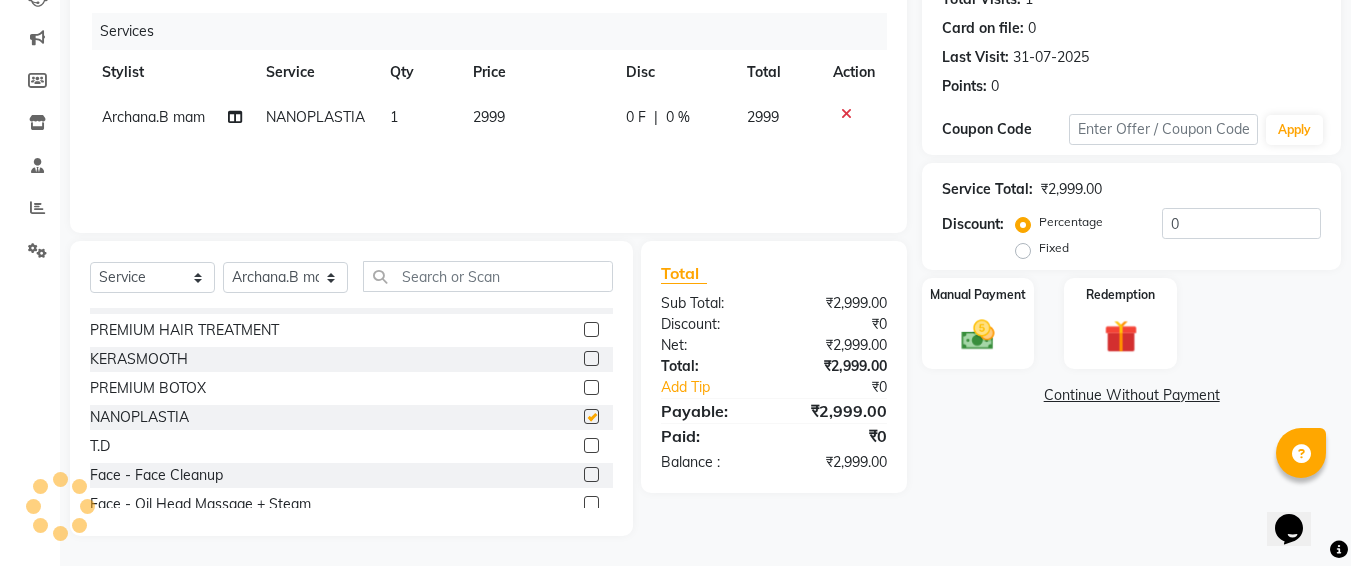 checkbox on "false" 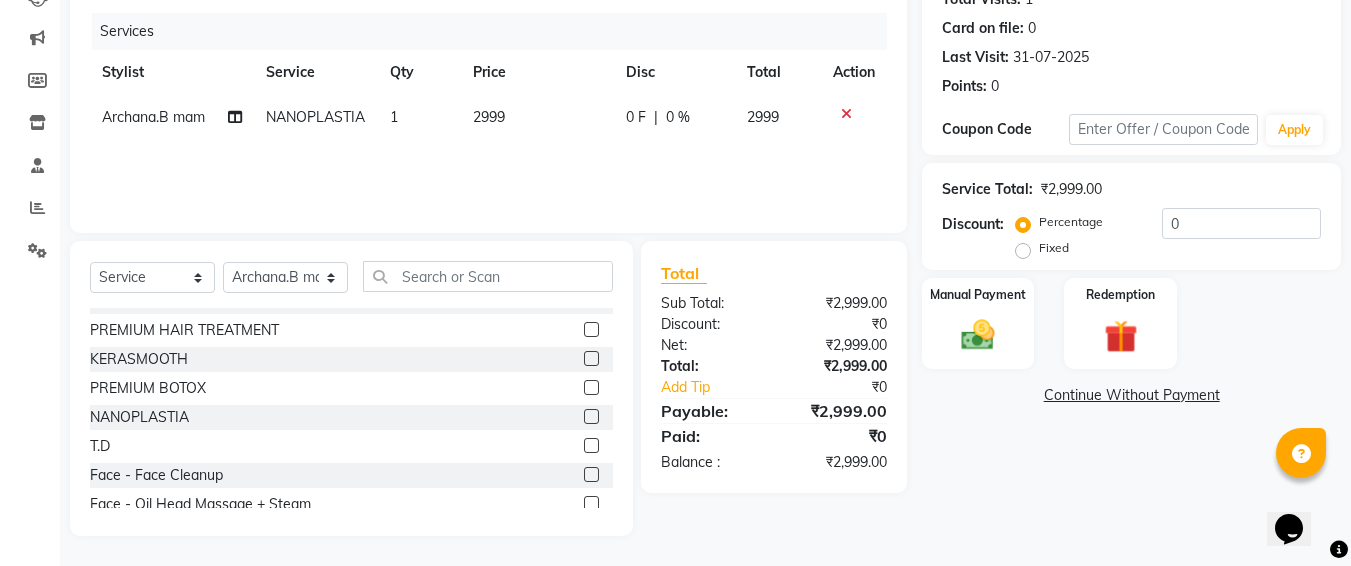 click on "2999" 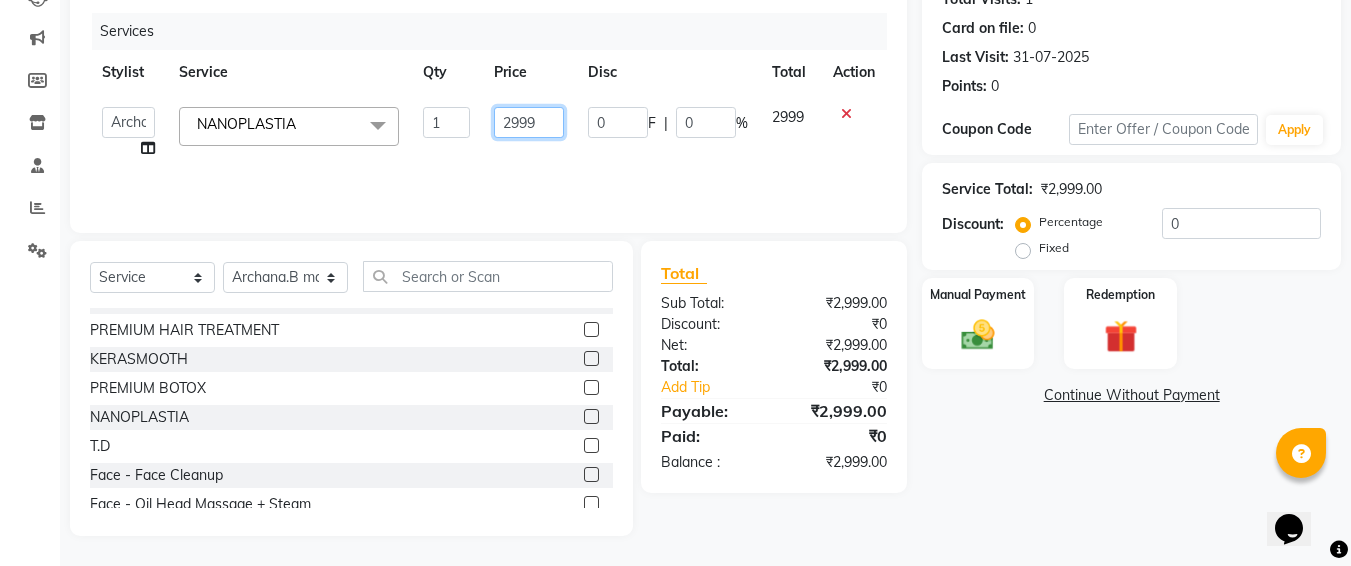 click on "2999" 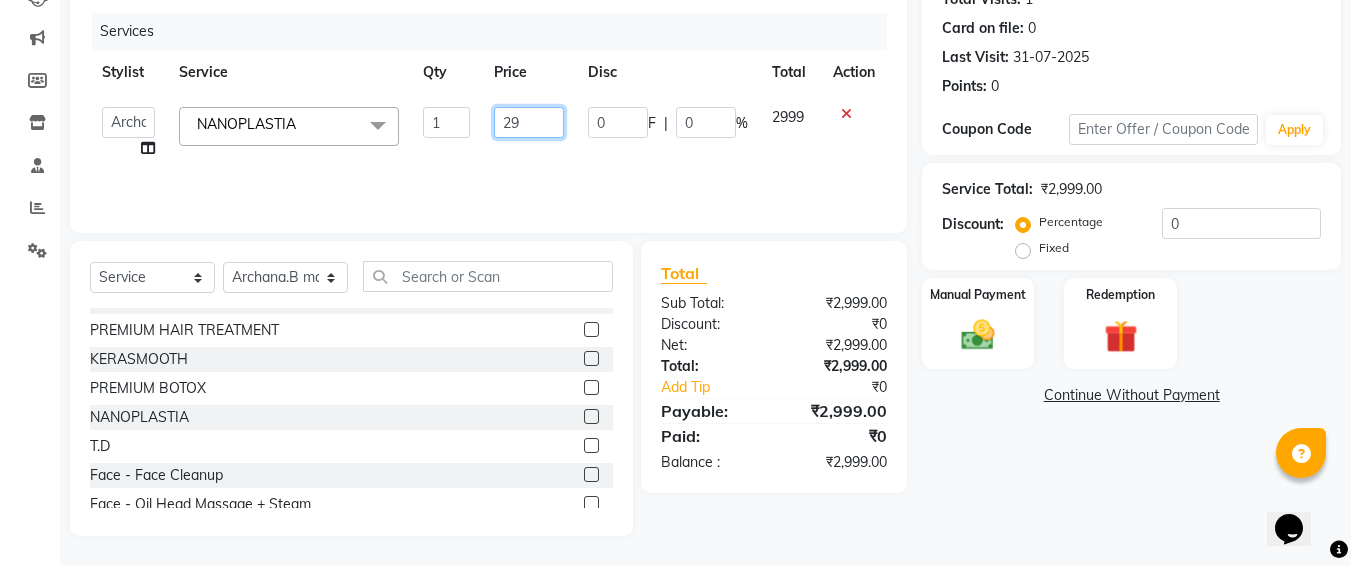 type on "2" 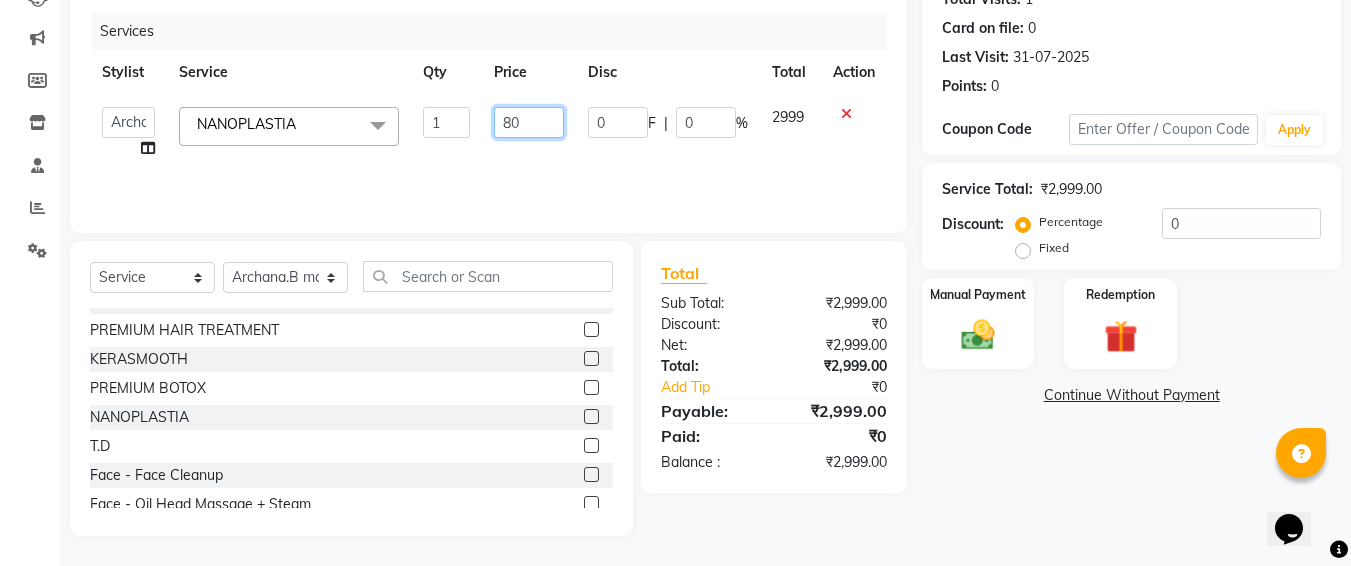 type on "800" 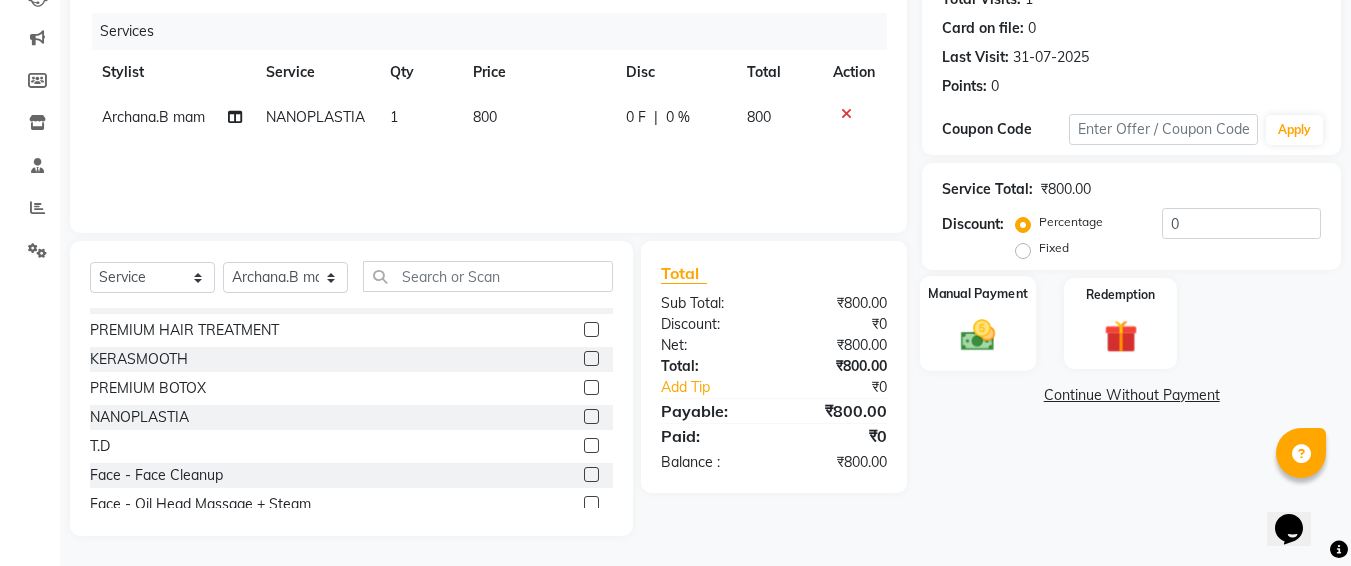 click on "Manual Payment" 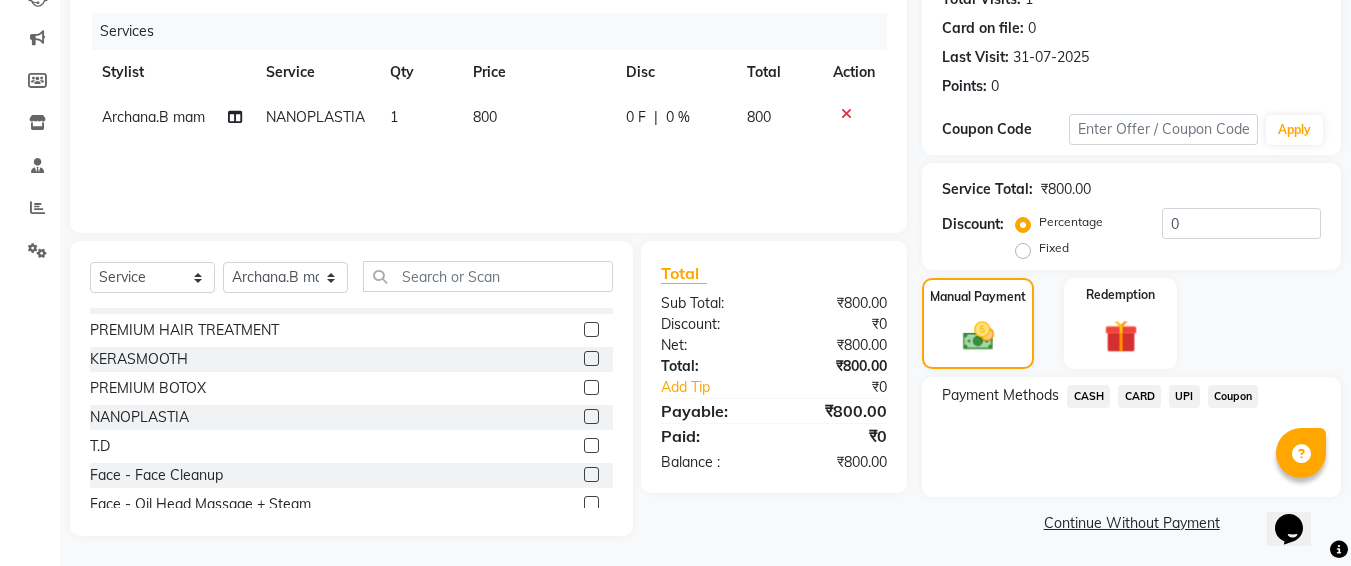 click on "UPI" 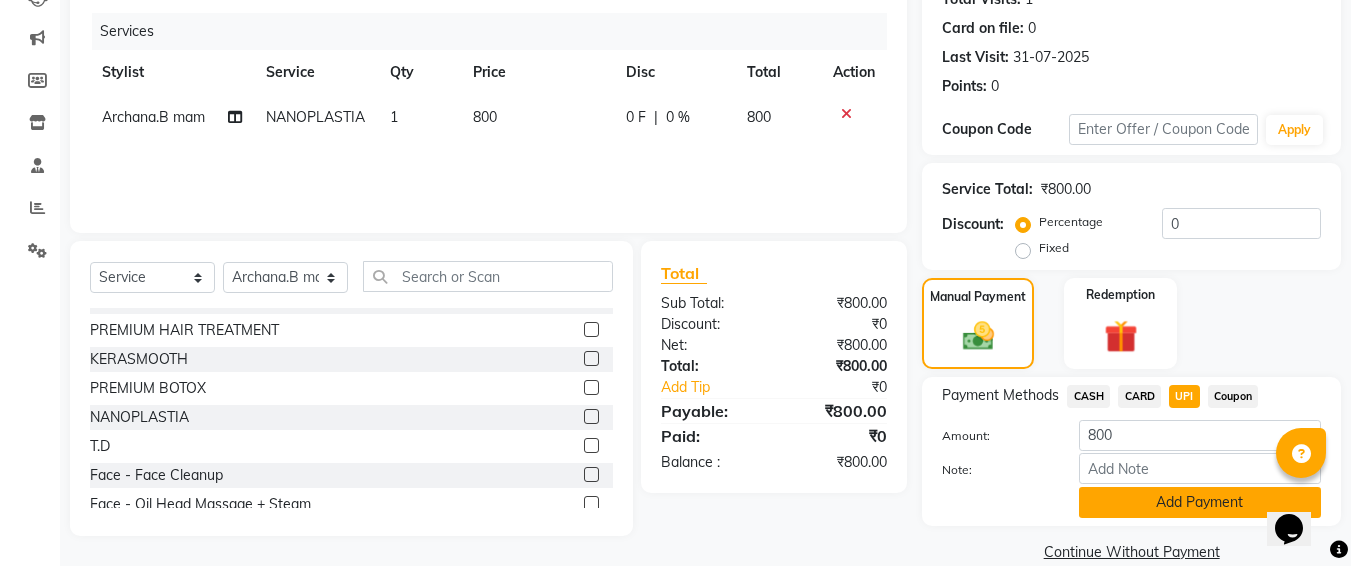 click on "Add Payment" 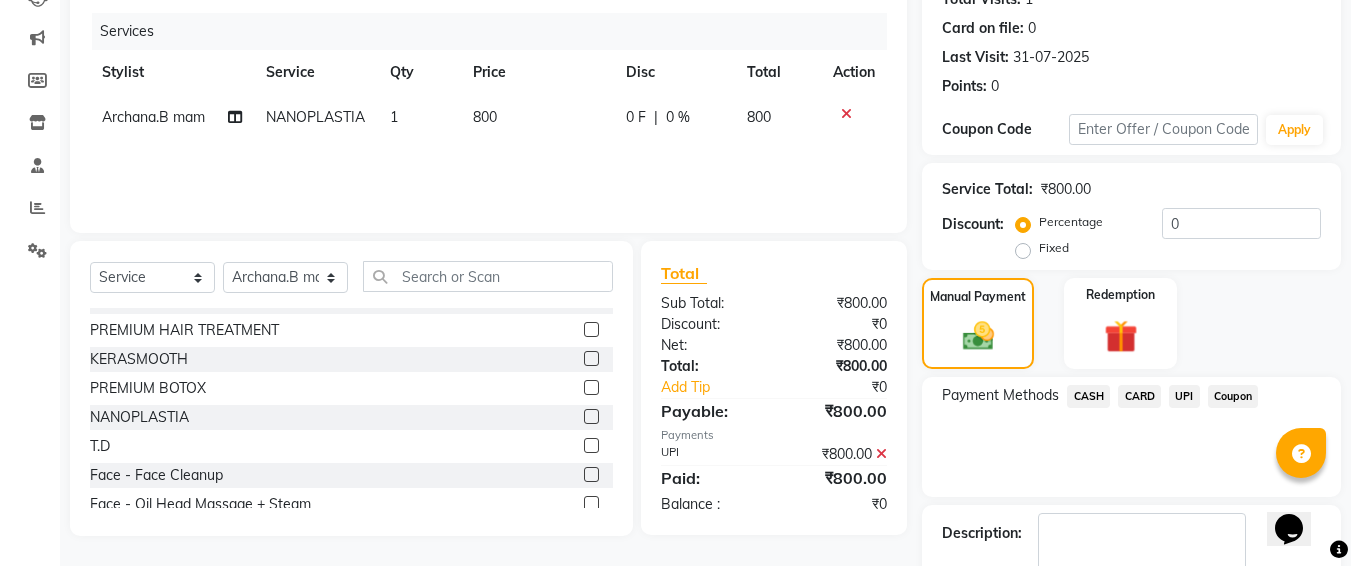 scroll, scrollTop: 350, scrollLeft: 0, axis: vertical 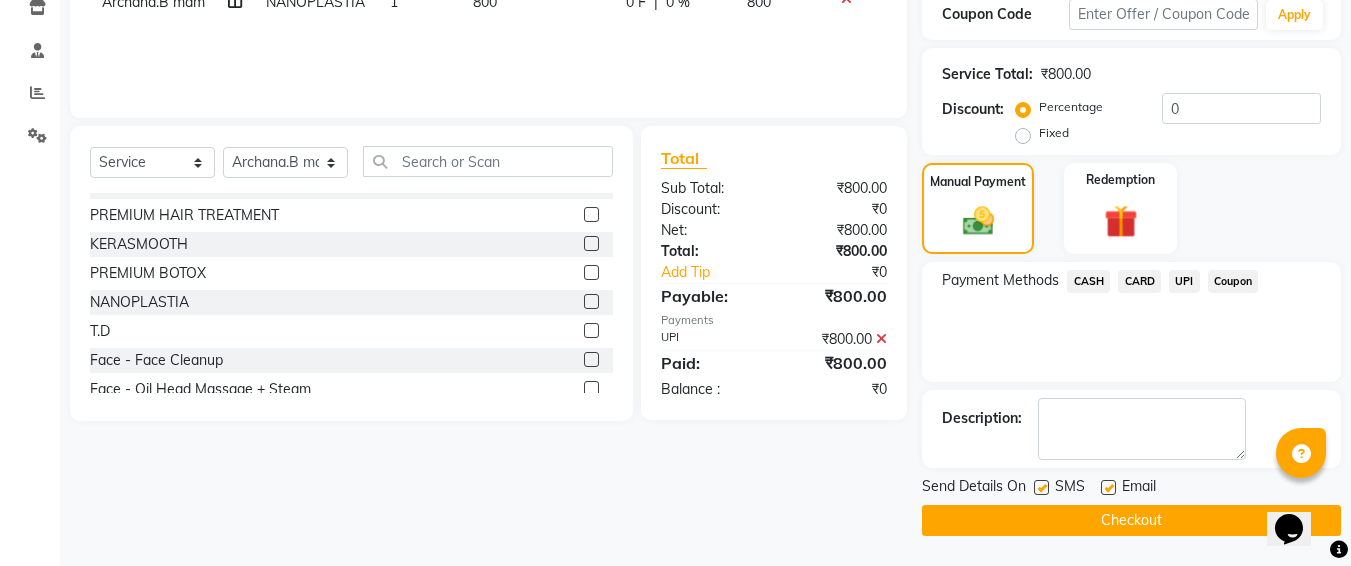 click 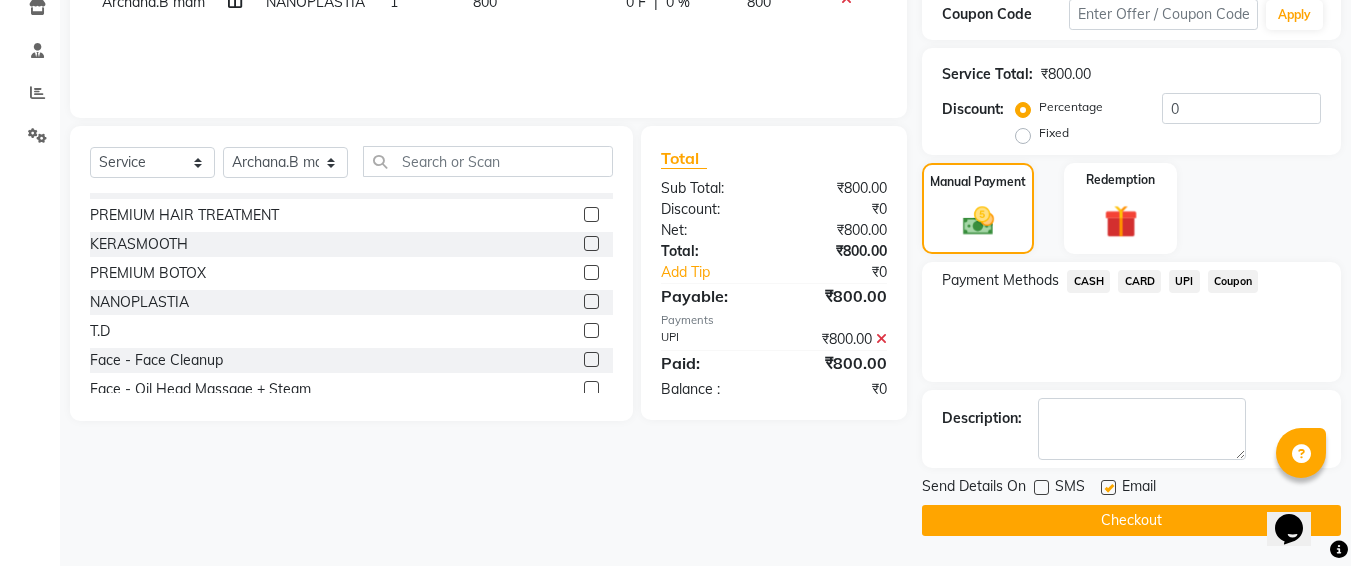 click on "Checkout" 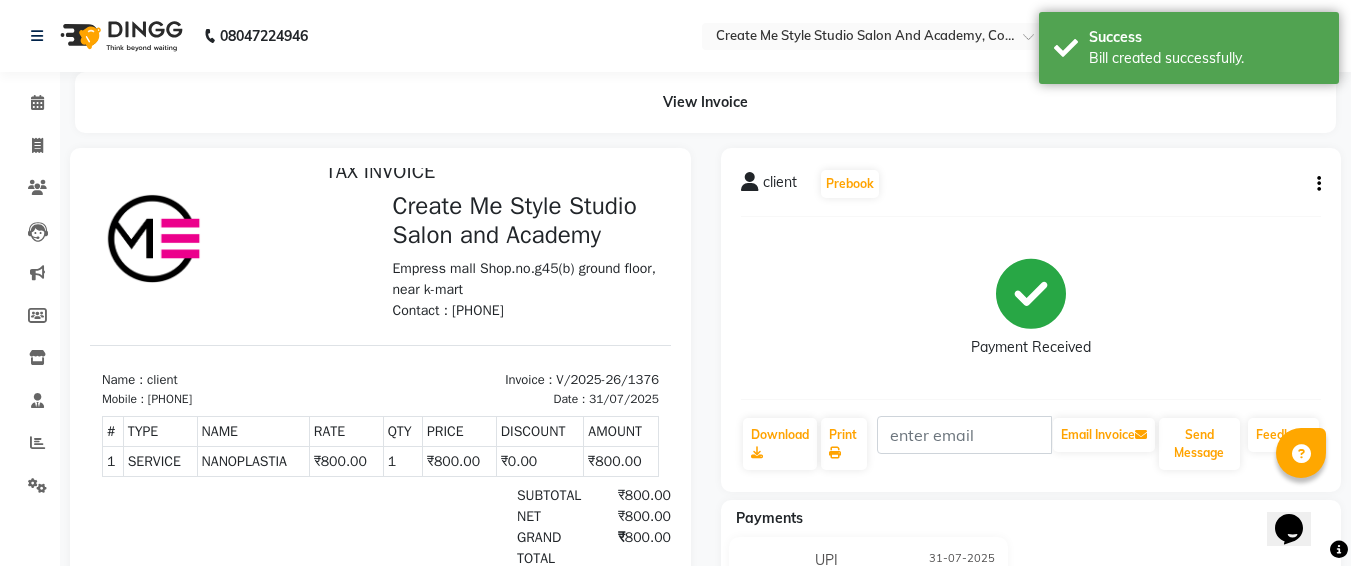 scroll, scrollTop: 0, scrollLeft: 0, axis: both 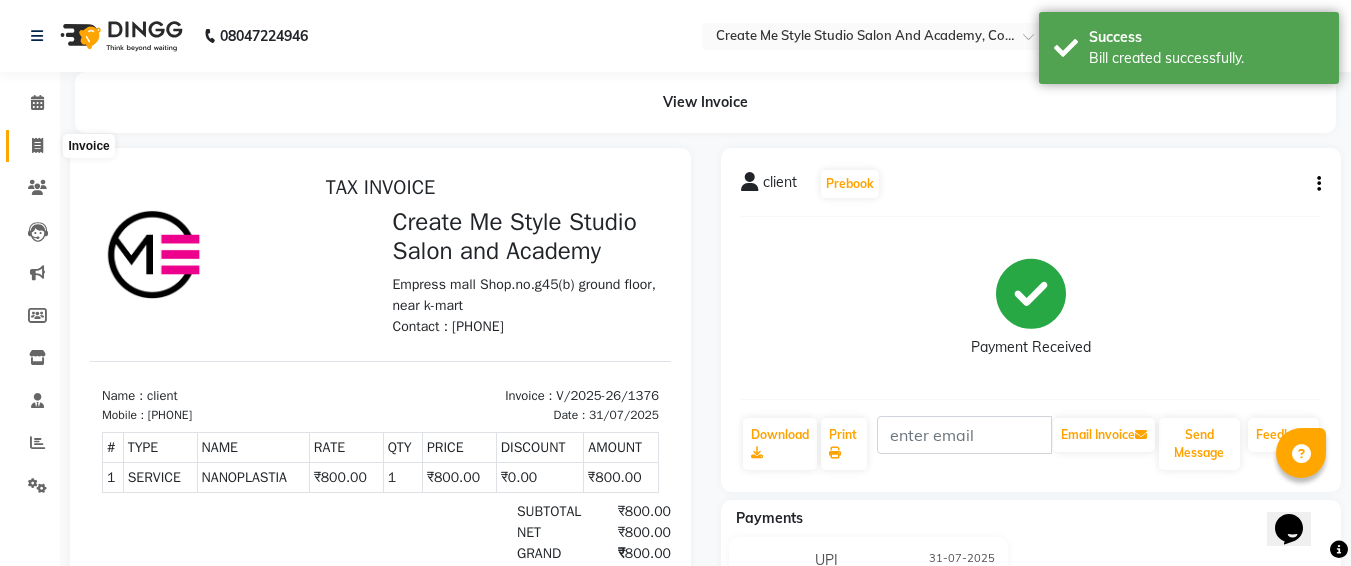 click 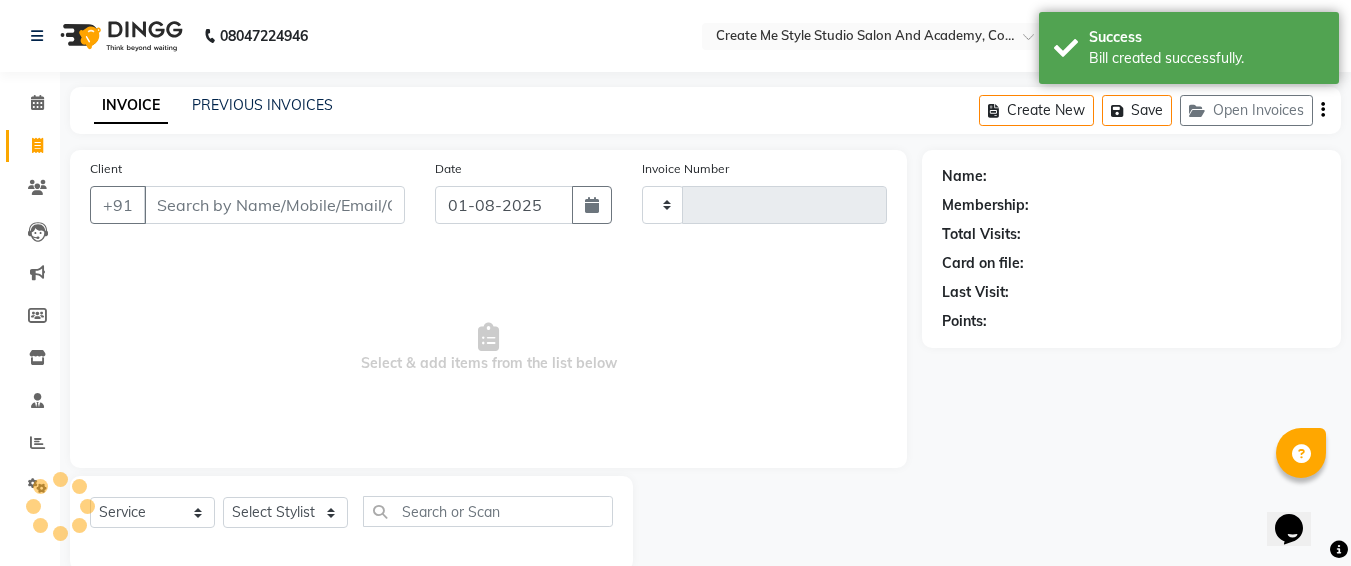 type on "1377" 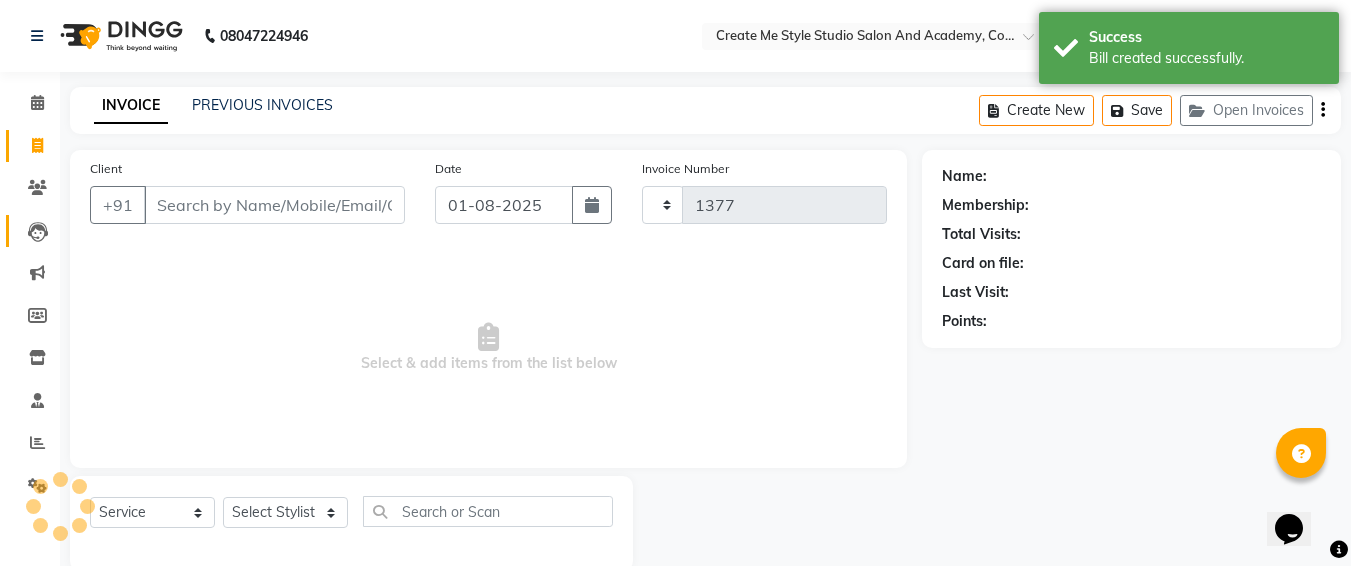 select on "8253" 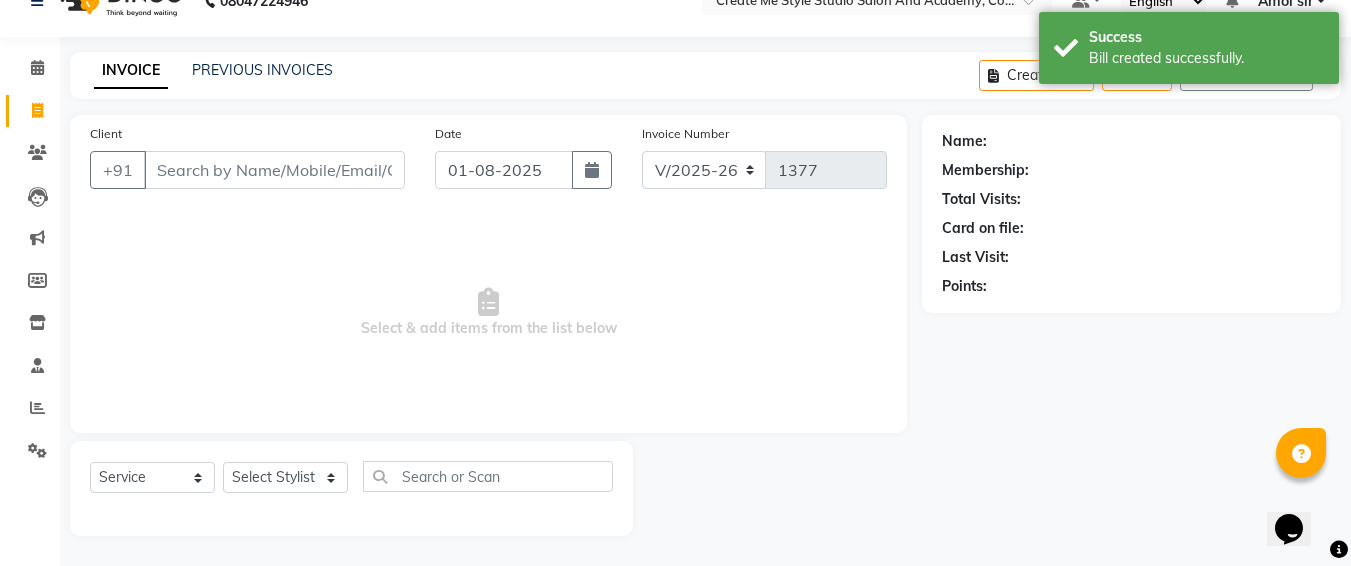 scroll, scrollTop: 0, scrollLeft: 0, axis: both 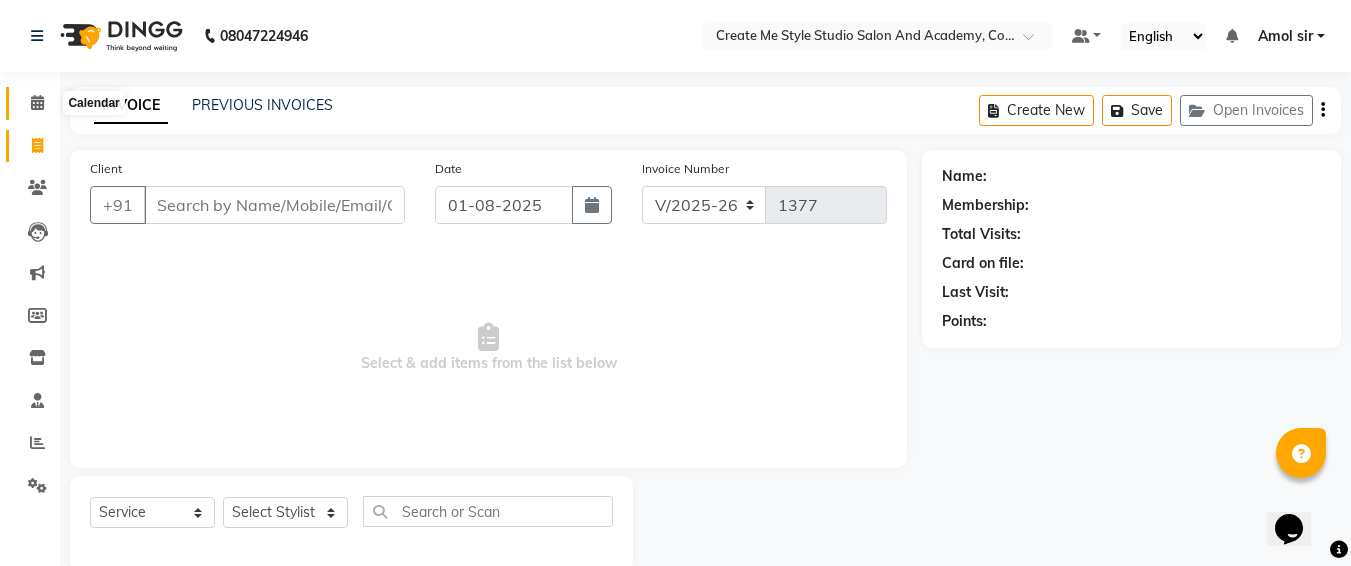 click 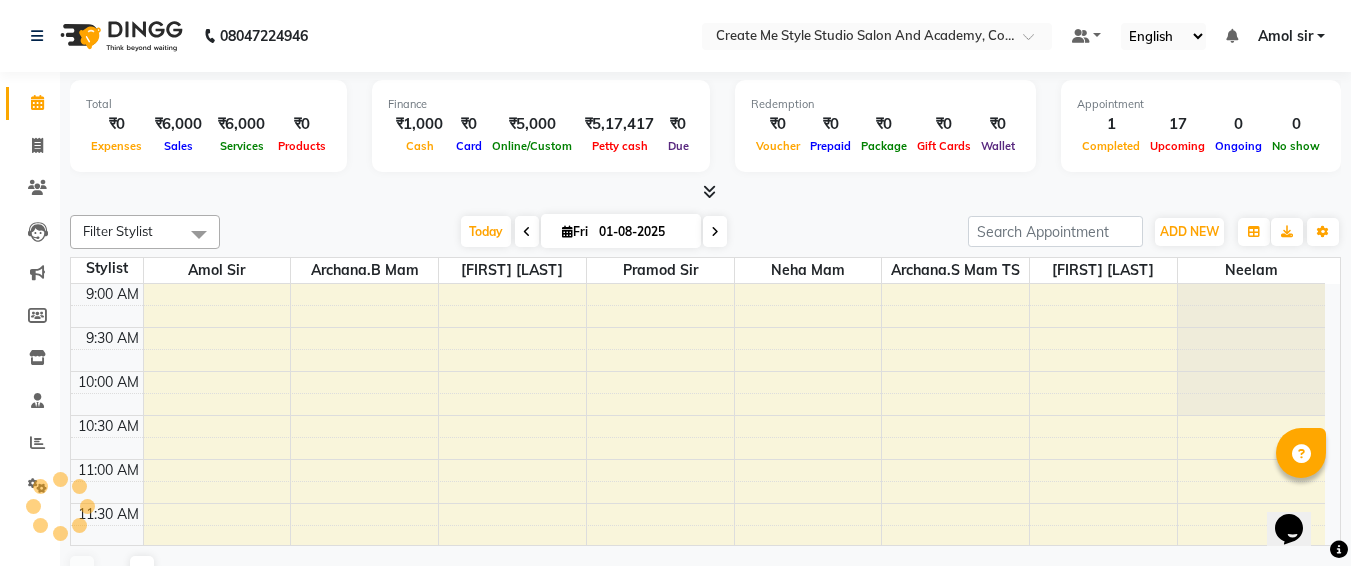scroll, scrollTop: 705, scrollLeft: 0, axis: vertical 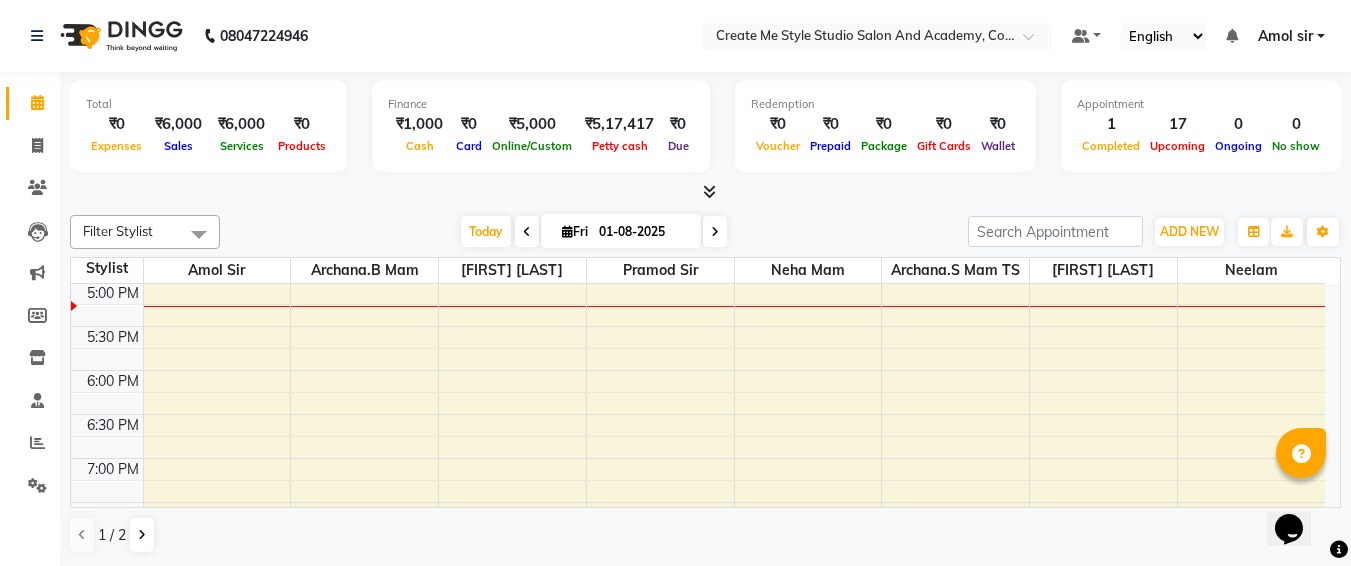 click on "01-08-2025" at bounding box center [643, 232] 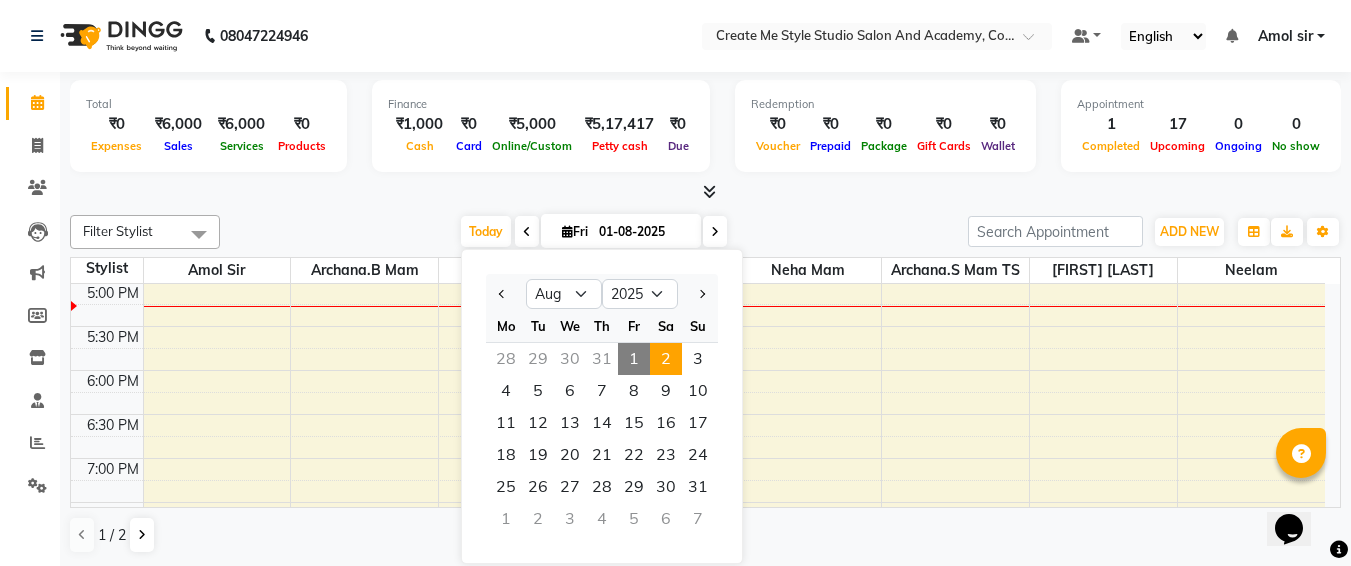 click on "2" at bounding box center [666, 359] 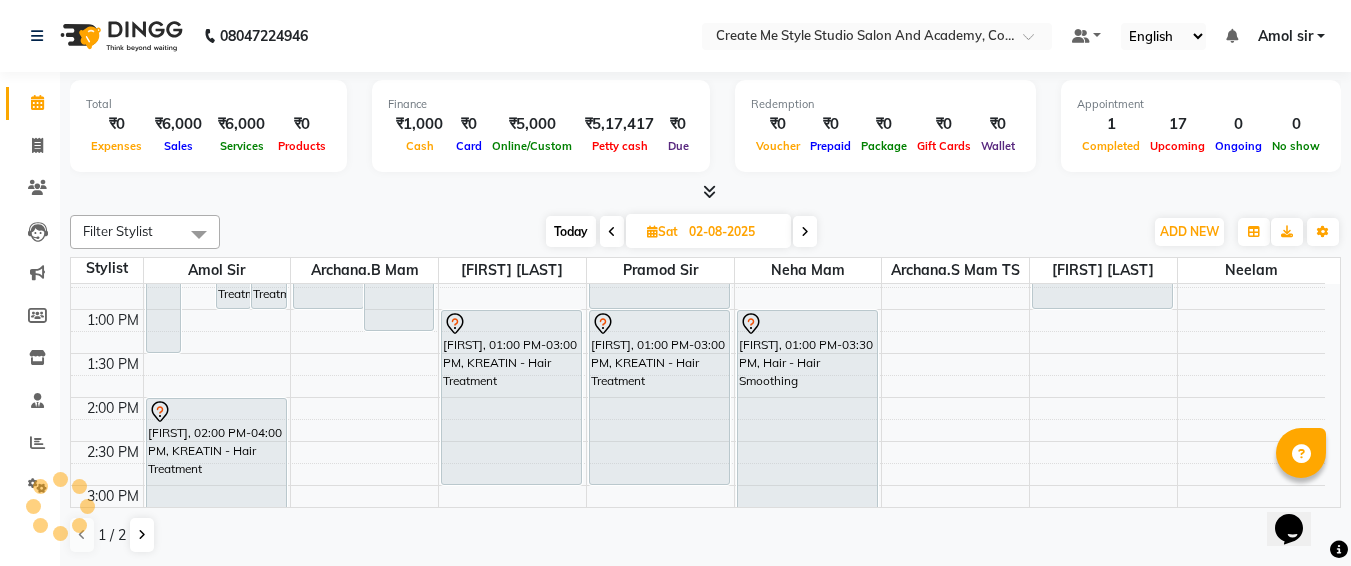 scroll, scrollTop: 325, scrollLeft: 0, axis: vertical 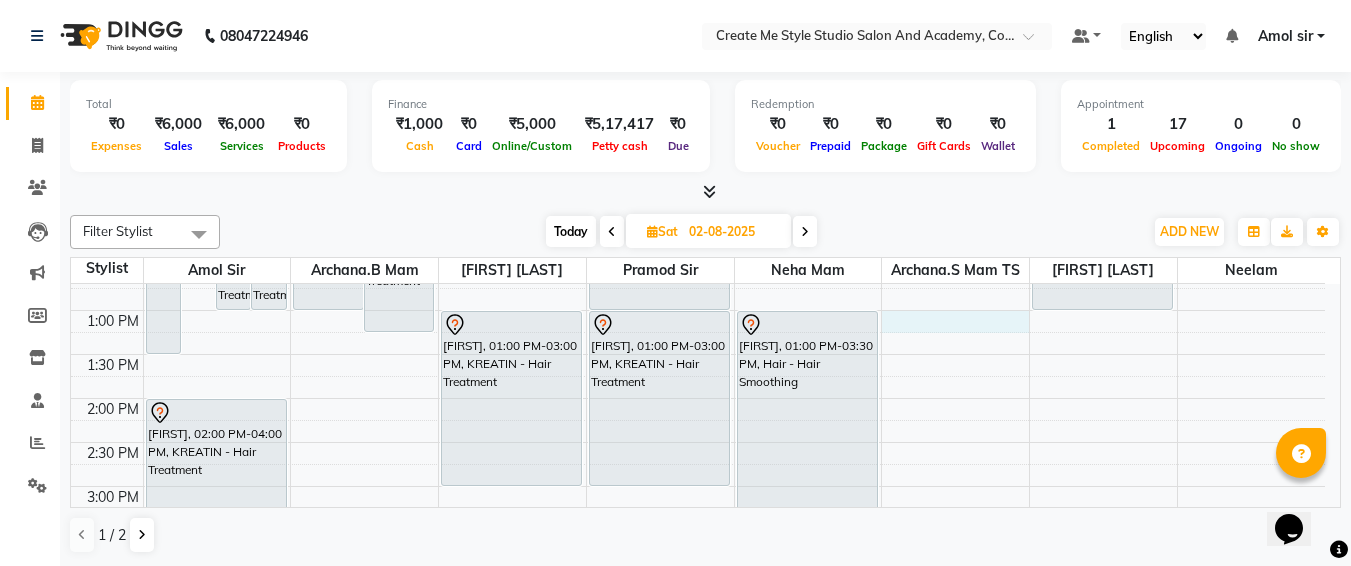 click on "9:00 AM 9:30 AM 10:00 AM 10:30 AM 11:00 AM 11:30 AM 12:00 PM 12:30 PM 1:00 PM 1:30 PM 2:00 PM 2:30 PM 3:00 PM 3:30 PM 4:00 PM 4:30 PM 5:00 PM 5:30 PM 6:00 PM 6:30 PM 7:00 PM 7:30 PM 8:00 PM 8:30 PM 9:00 PM 9:30 PM [FIRST], 10:30 AM-01:30 PM, NANOPLASTIA [FIRST], 10:30 AM-11:15 AM, Hair - Hair Spa (Female) [FIRST], 11:00 AM-01:00 PM, KREATIN - Hair Treatment [FIRST], 11:00 AM-01:00 PM, KREATIN - Hair Treatment [FIRST], 02:00 PM-04:00 PM, KREATIN - Hair Treatment dr. [CLIENT], 11:00 AM-01:00 PM, KREATIN - Hair Treatment ..[CLIENT], 11:15 AM-01:15 PM, KREATIN - Hair Treatment [FIRST], 10:30 AM-12:30 PM, KREATIN - Hair Treatment [FIRST], 01:00 PM-03:00 PM, KREATIN - Hair Treatment [FIRST], 10:30 AM-01:00 PM, Hair - Hair Smoothing [FIRST], 01:00 PM-03:00 PM, KREATIN - Hair Treatment [FIRST], 10:30 AM-12:30 PM, KREATIN - Hair Treatment" at bounding box center (698, 530) 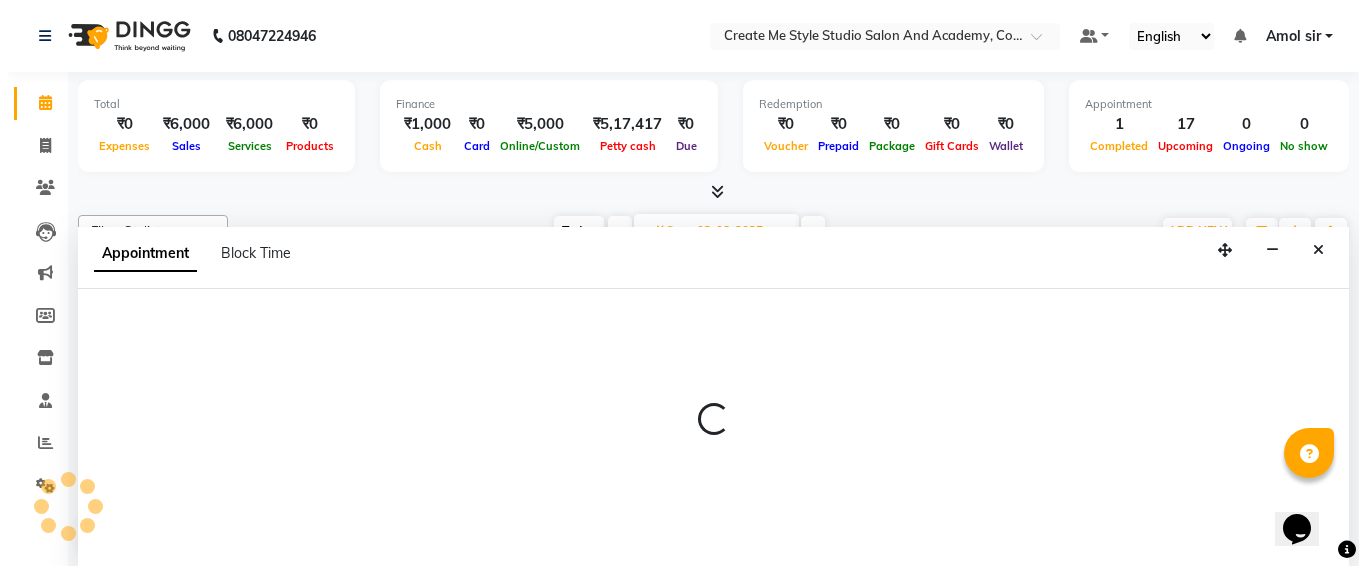 scroll, scrollTop: 1, scrollLeft: 0, axis: vertical 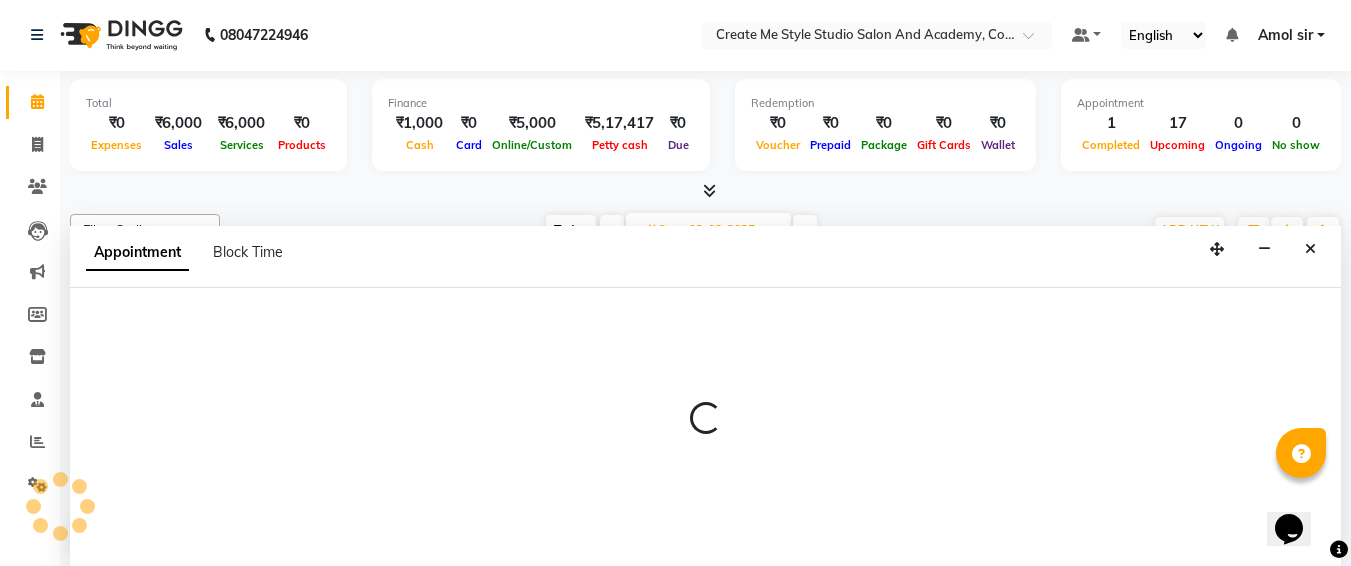 select on "79118" 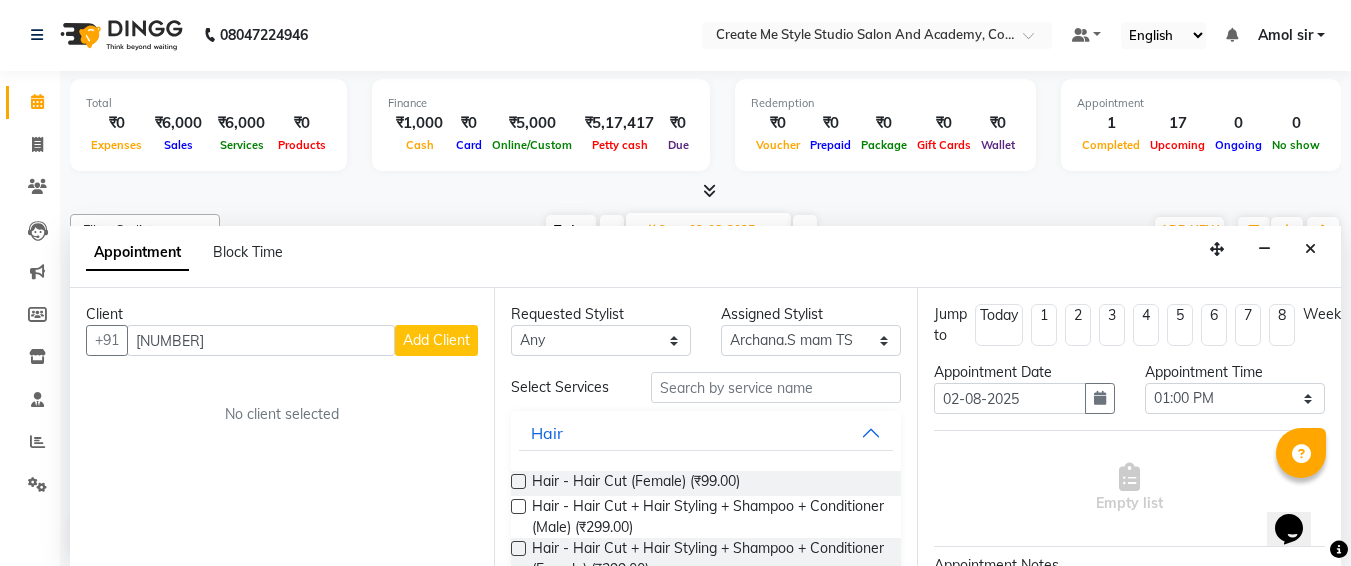 type on "[NUMBER]" 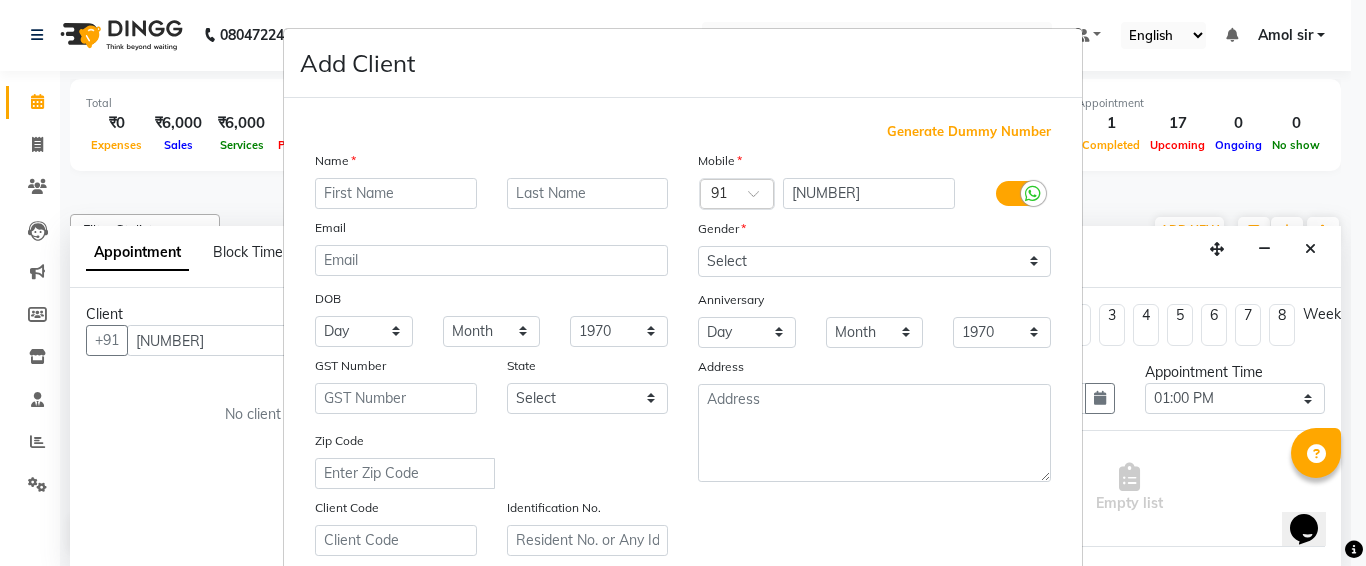 click at bounding box center (396, 193) 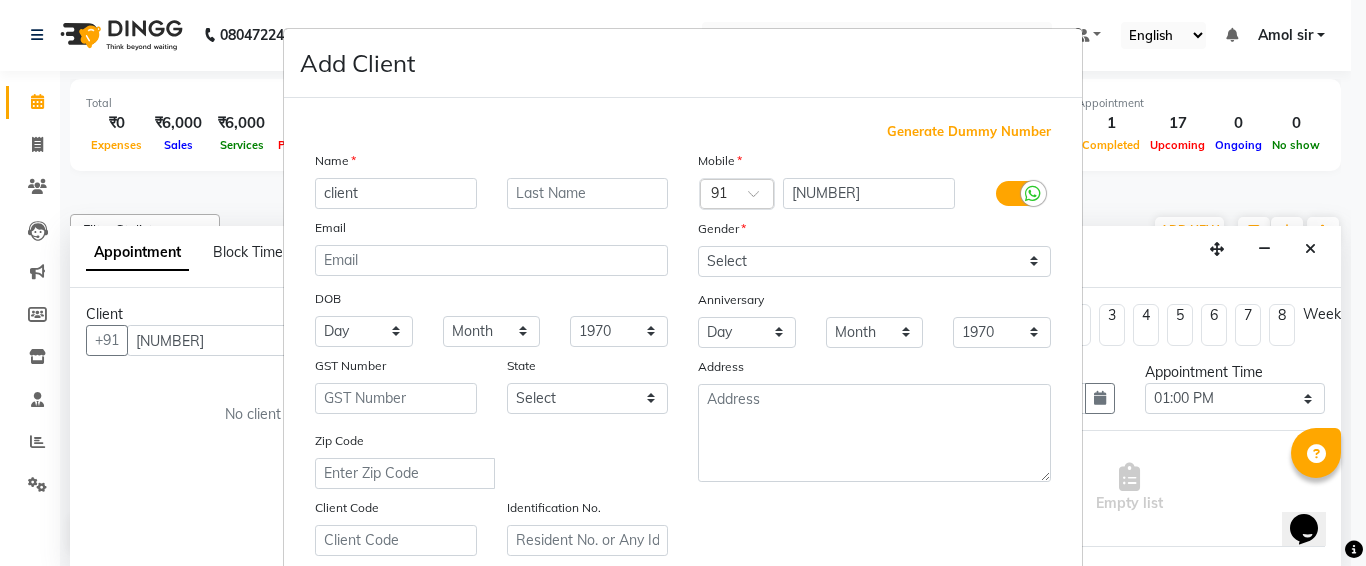 type on "client" 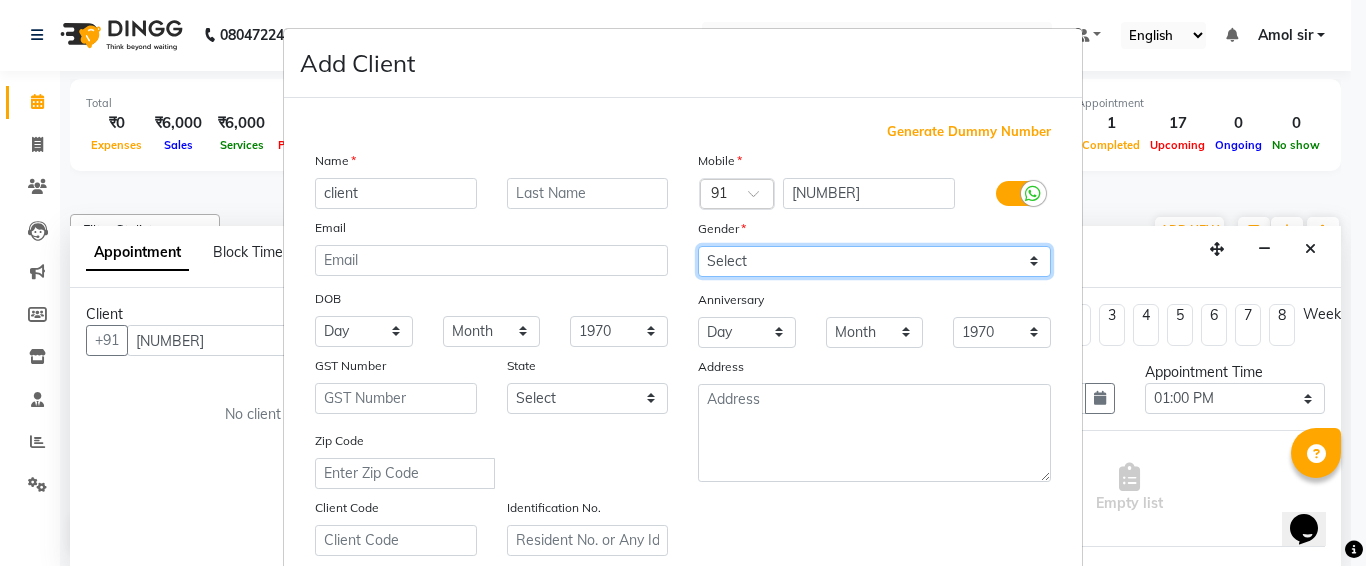 click on "Select Male Female Other Prefer Not To Say" at bounding box center [874, 261] 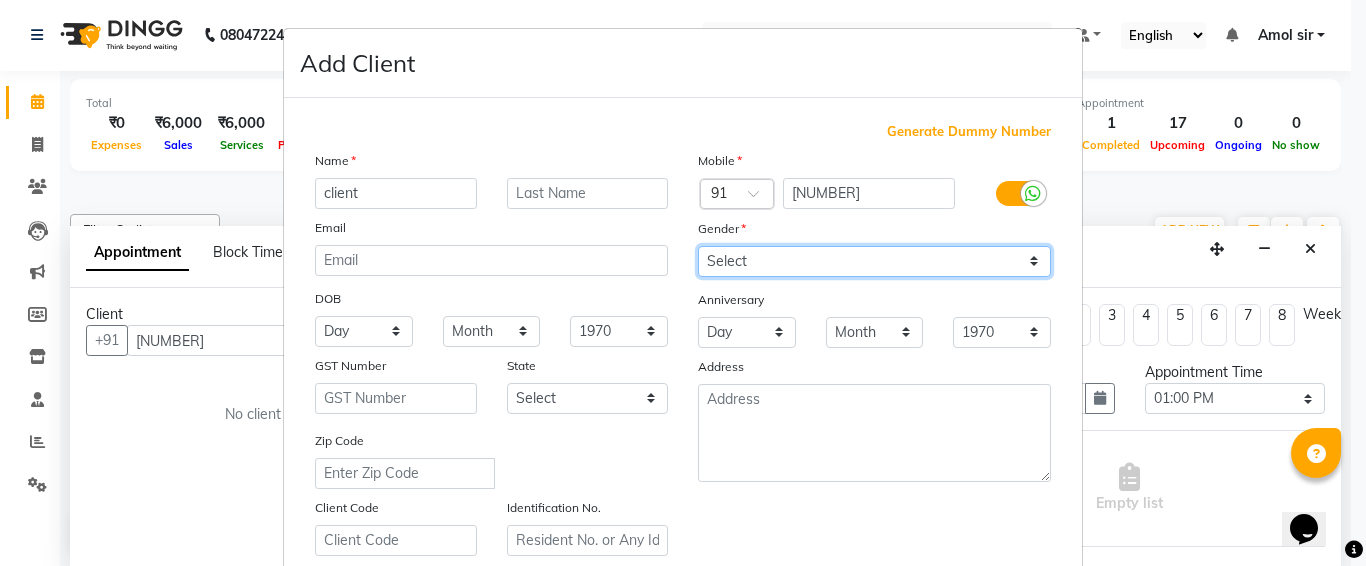 select on "female" 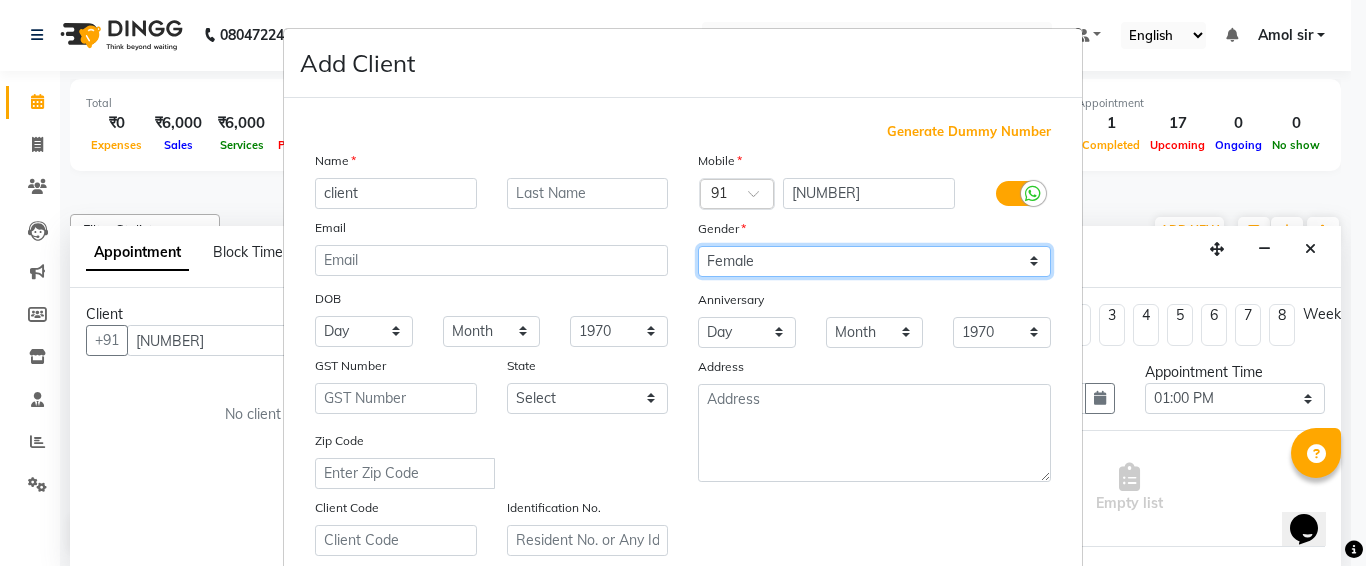 click on "Select Male Female Other Prefer Not To Say" at bounding box center [874, 261] 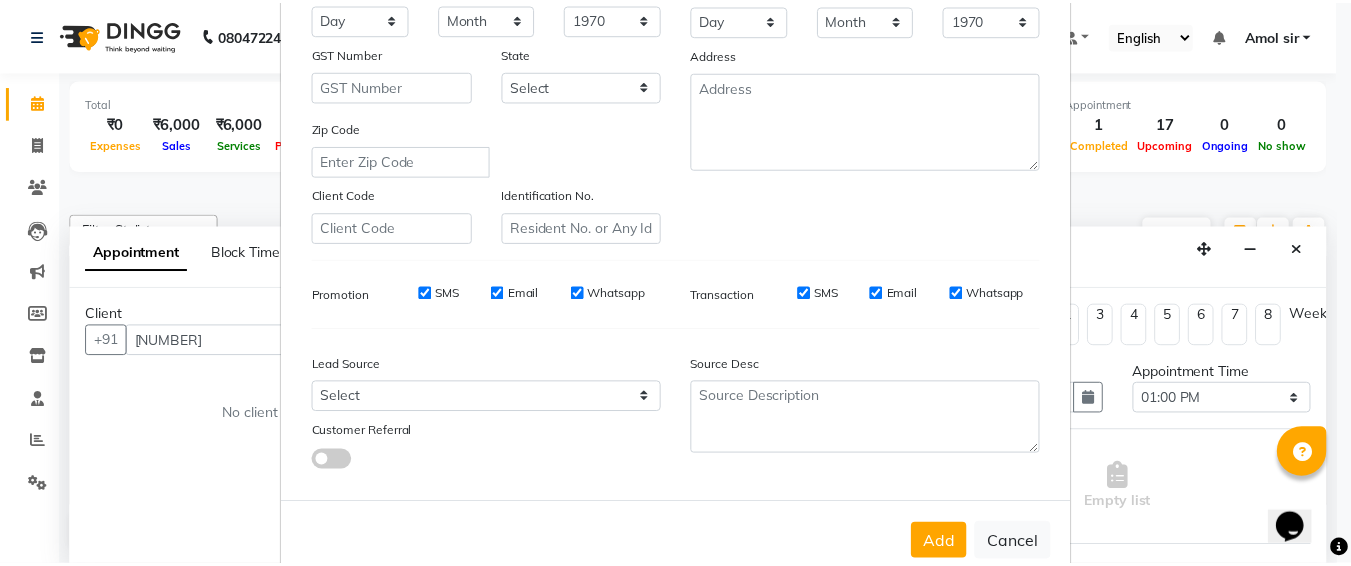 scroll, scrollTop: 357, scrollLeft: 0, axis: vertical 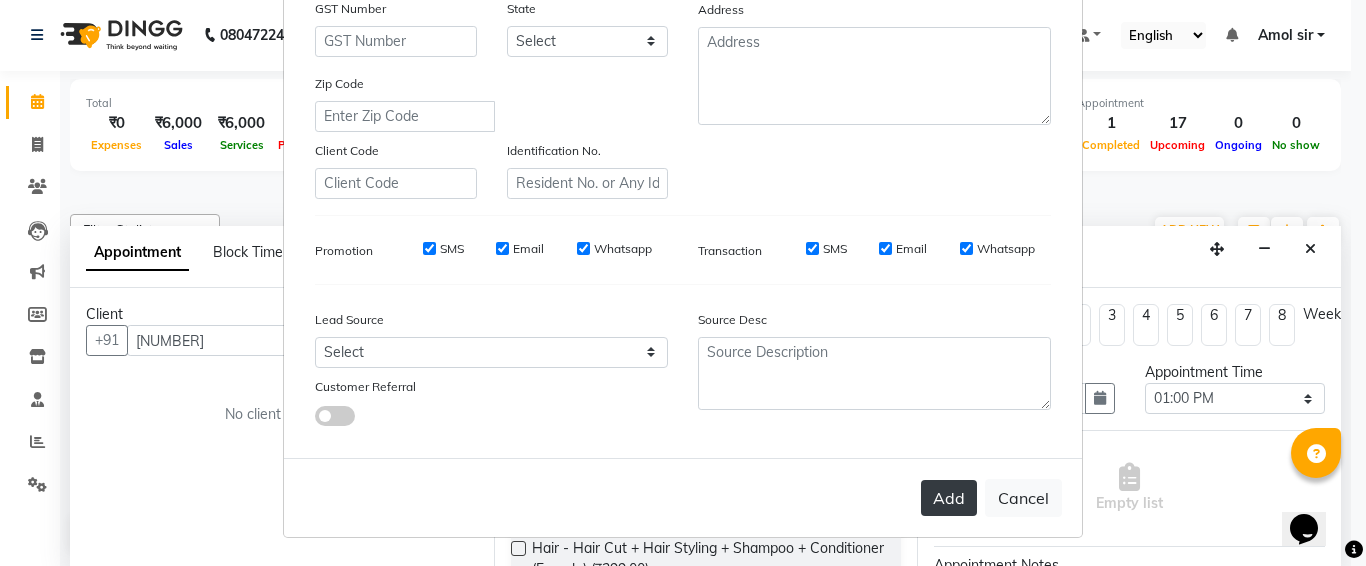 click on "Add" at bounding box center [949, 498] 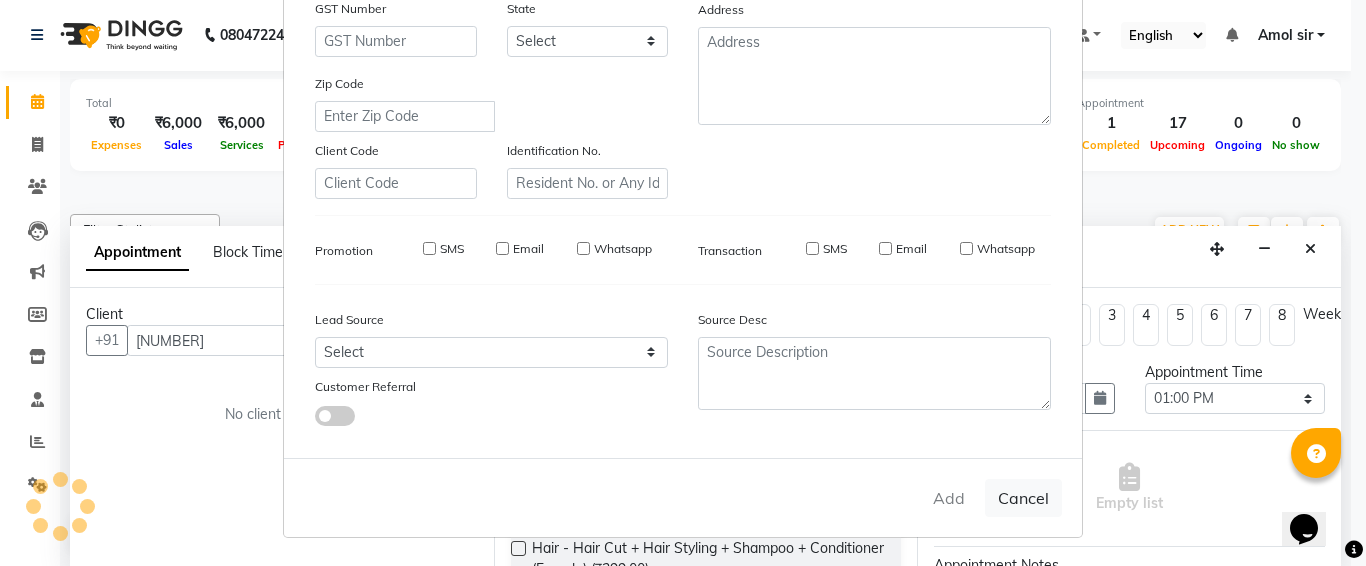 type 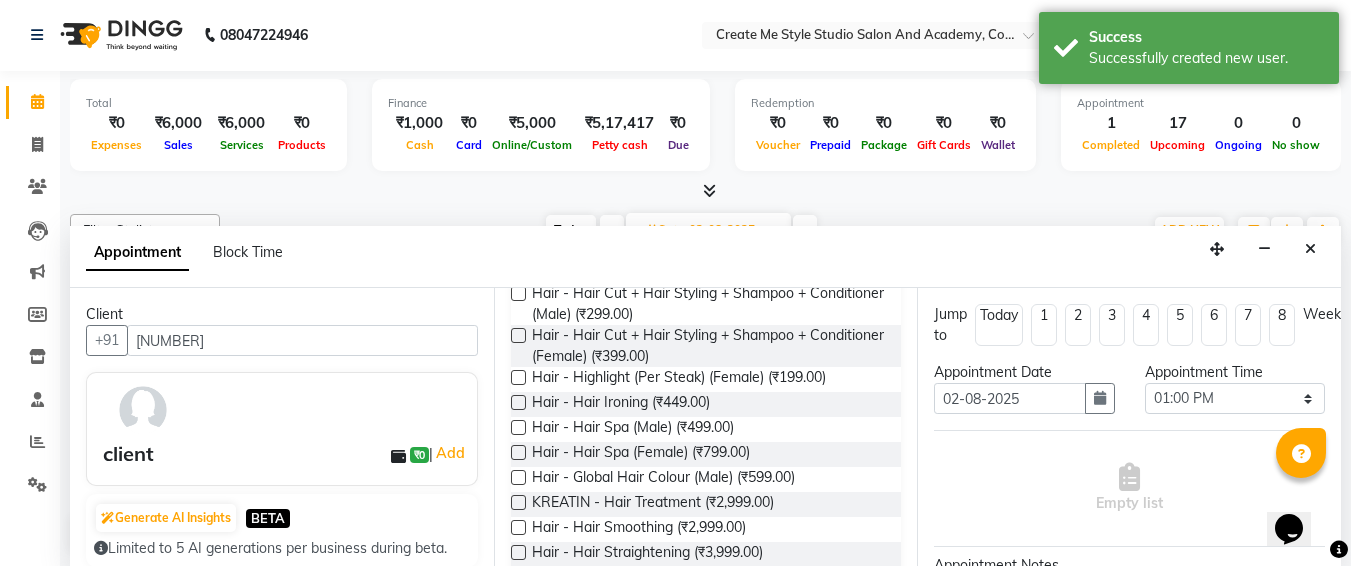 scroll, scrollTop: 214, scrollLeft: 0, axis: vertical 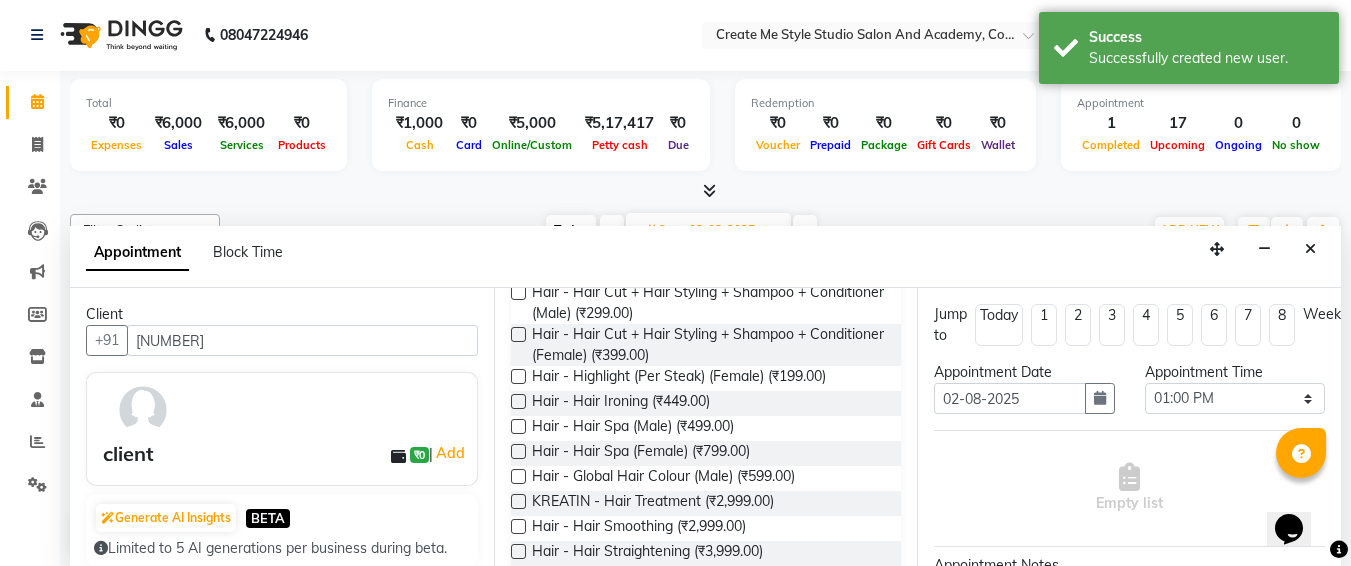 click at bounding box center [518, 501] 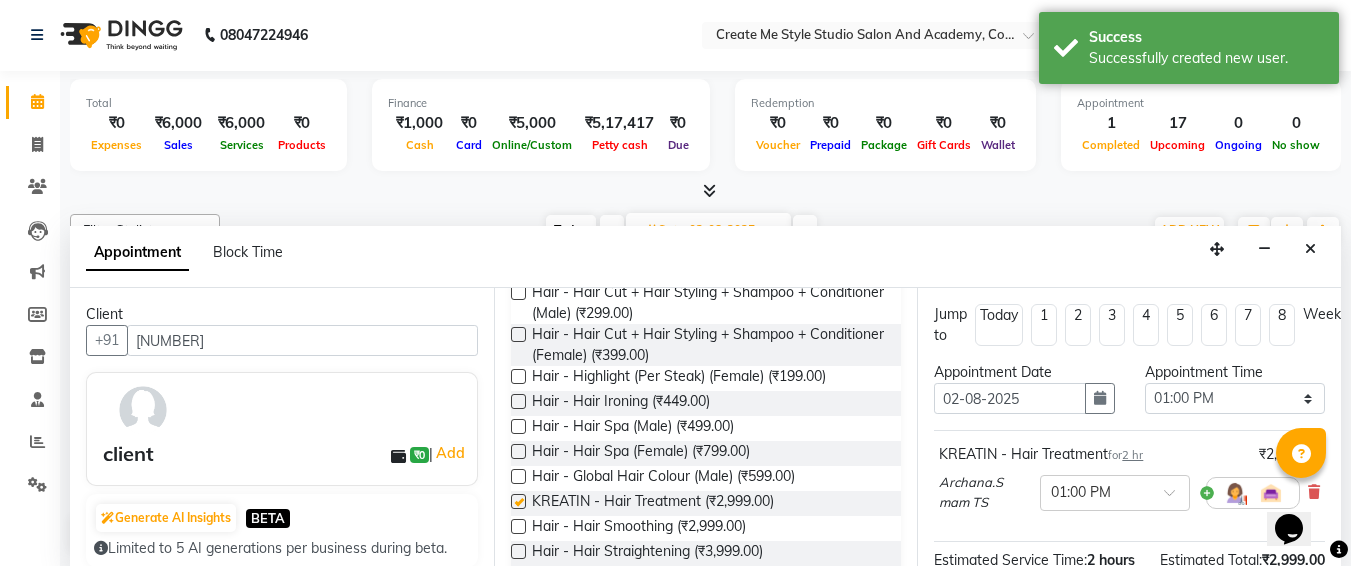checkbox on "false" 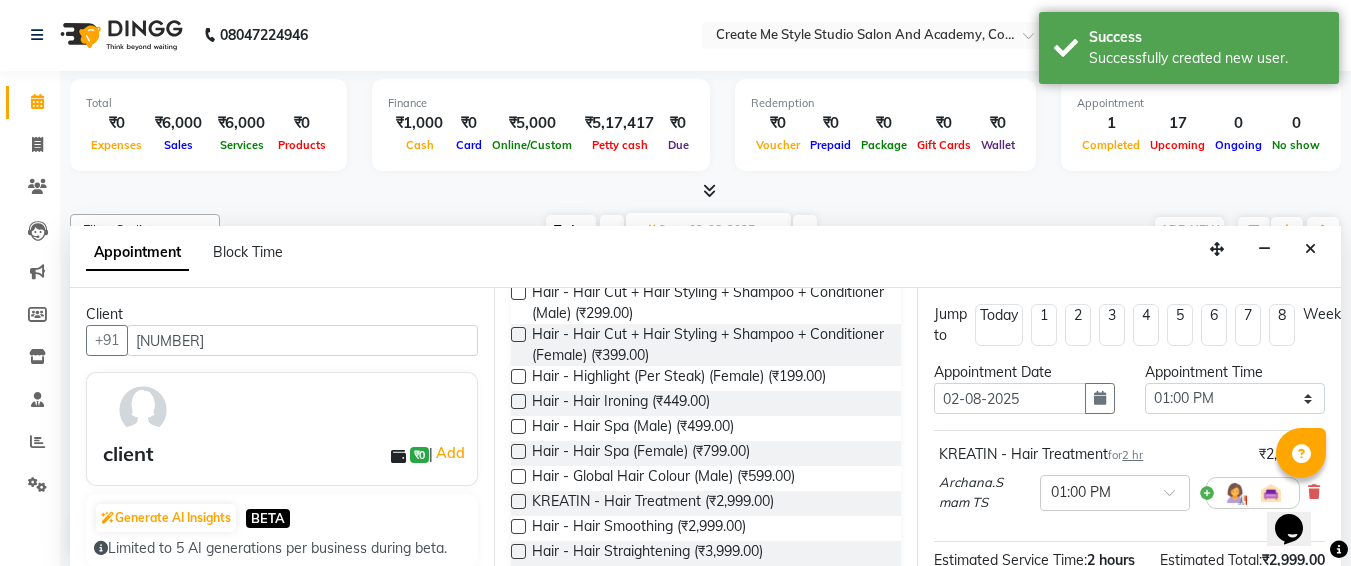 scroll, scrollTop: 287, scrollLeft: 26, axis: both 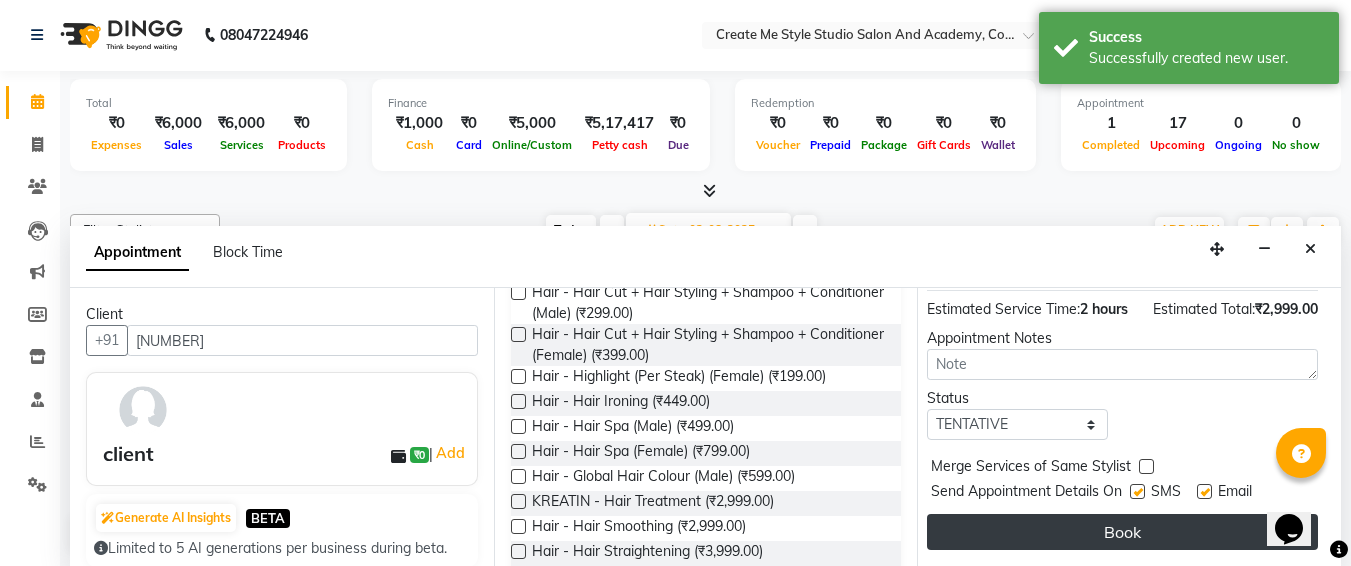click on "Book" at bounding box center [1122, 532] 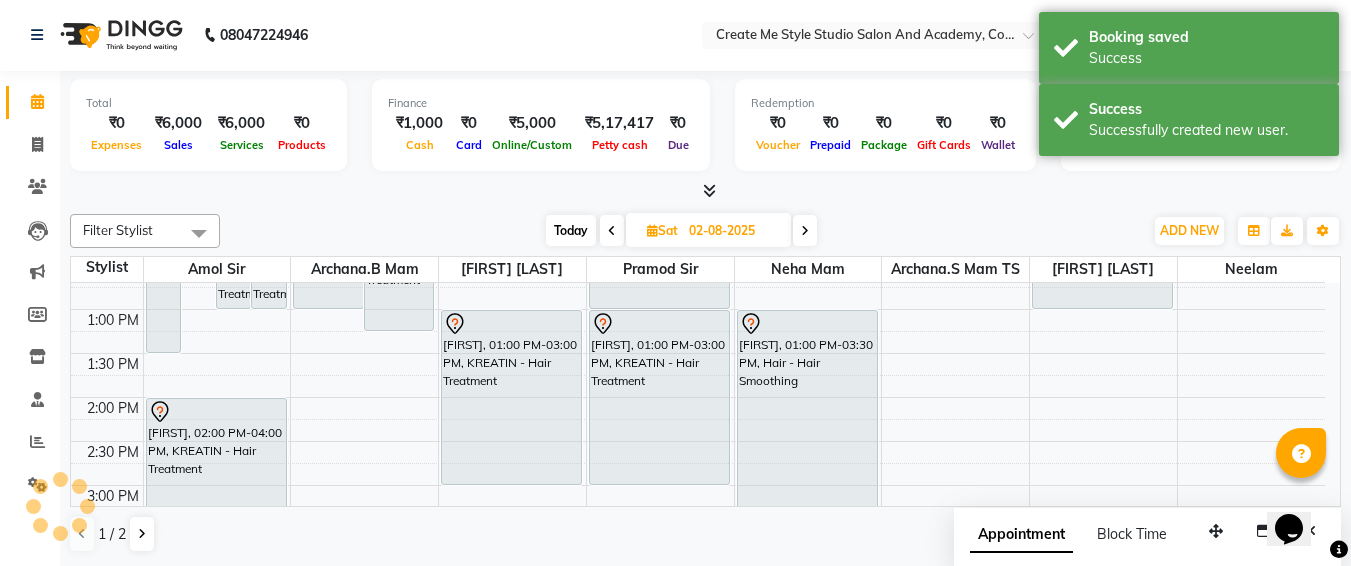 scroll, scrollTop: 0, scrollLeft: 0, axis: both 